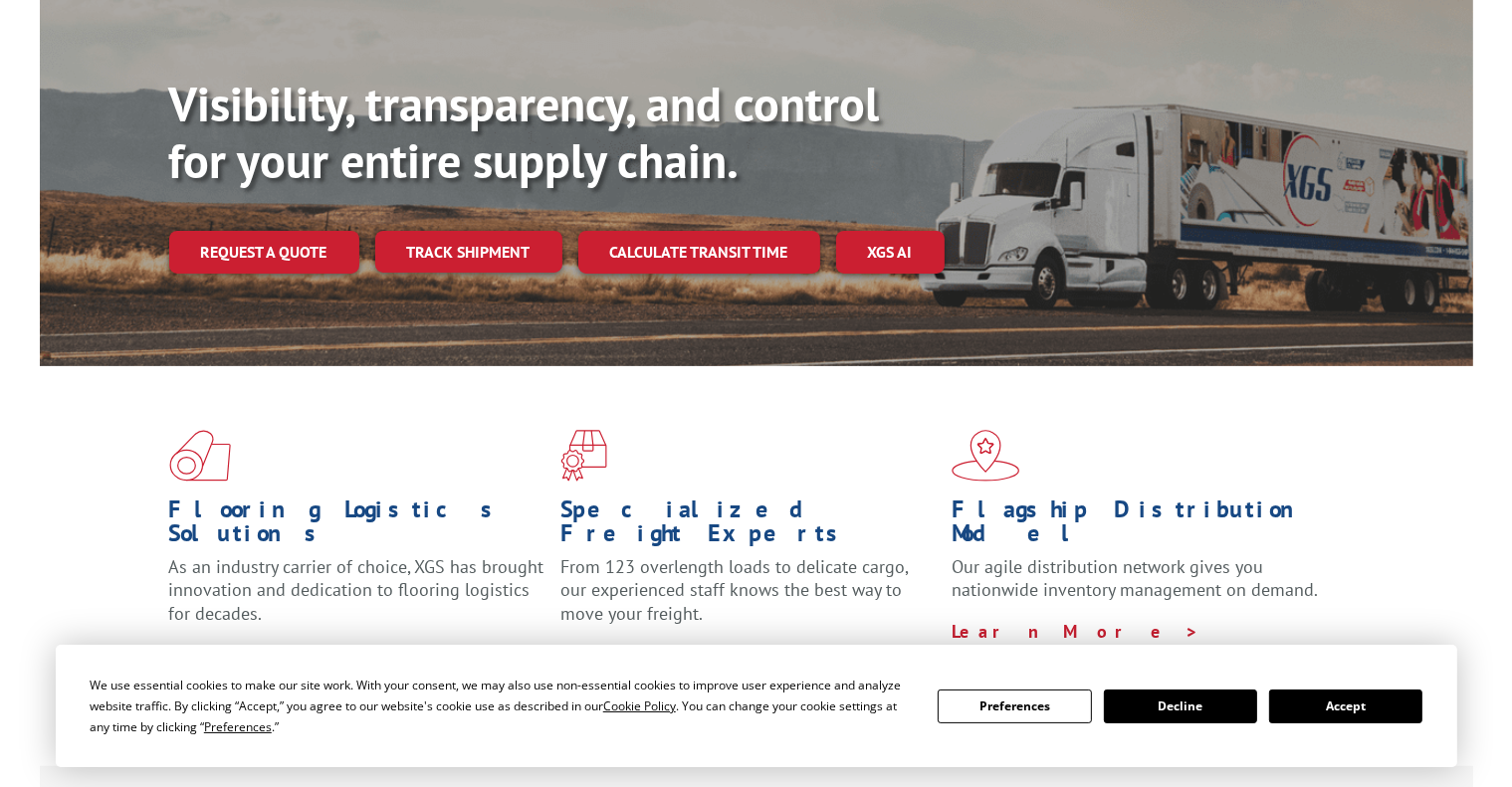 scroll, scrollTop: 796, scrollLeft: 0, axis: vertical 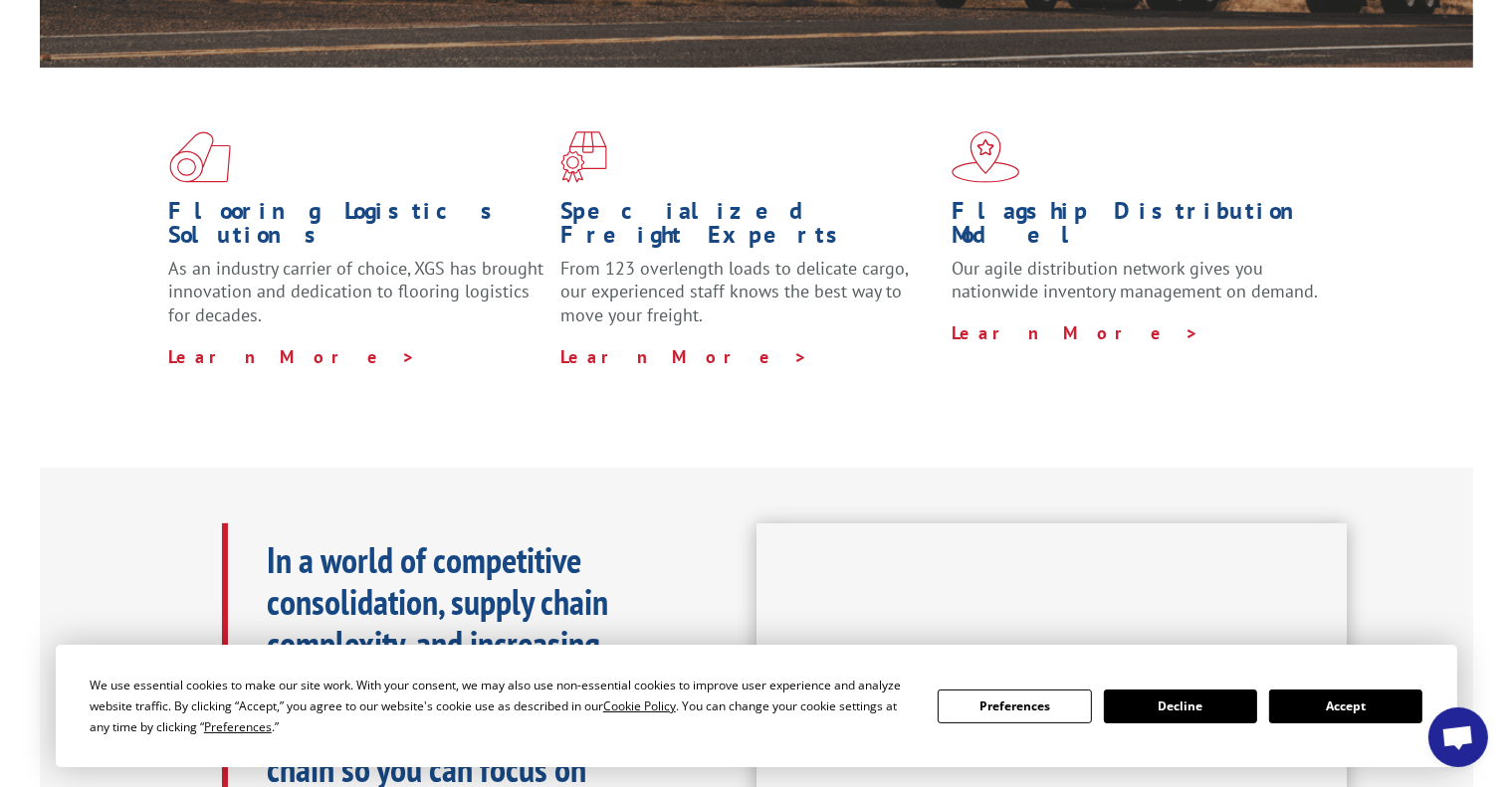 click on "Accept" at bounding box center (1346, 706) 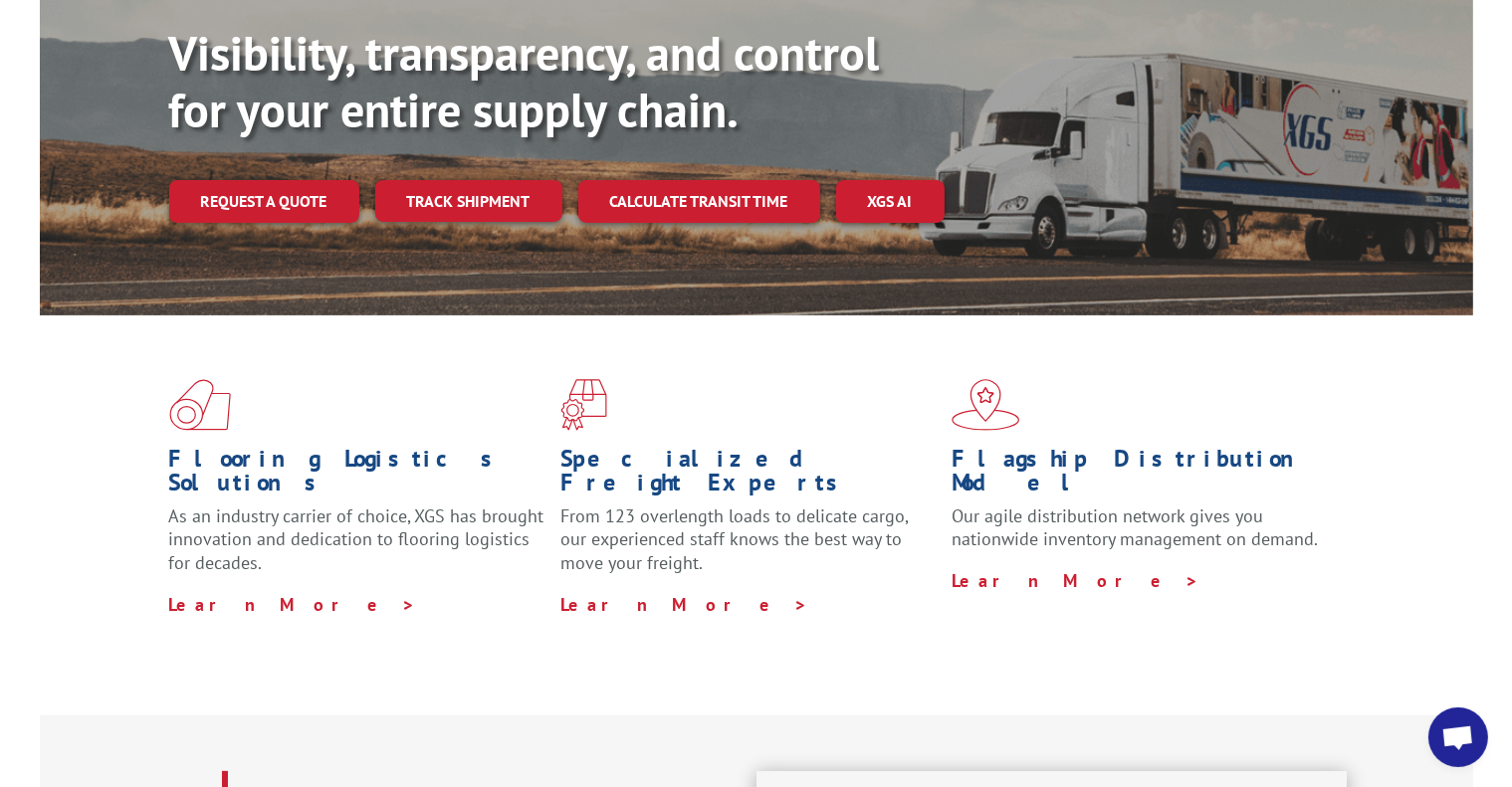scroll, scrollTop: 0, scrollLeft: 0, axis: both 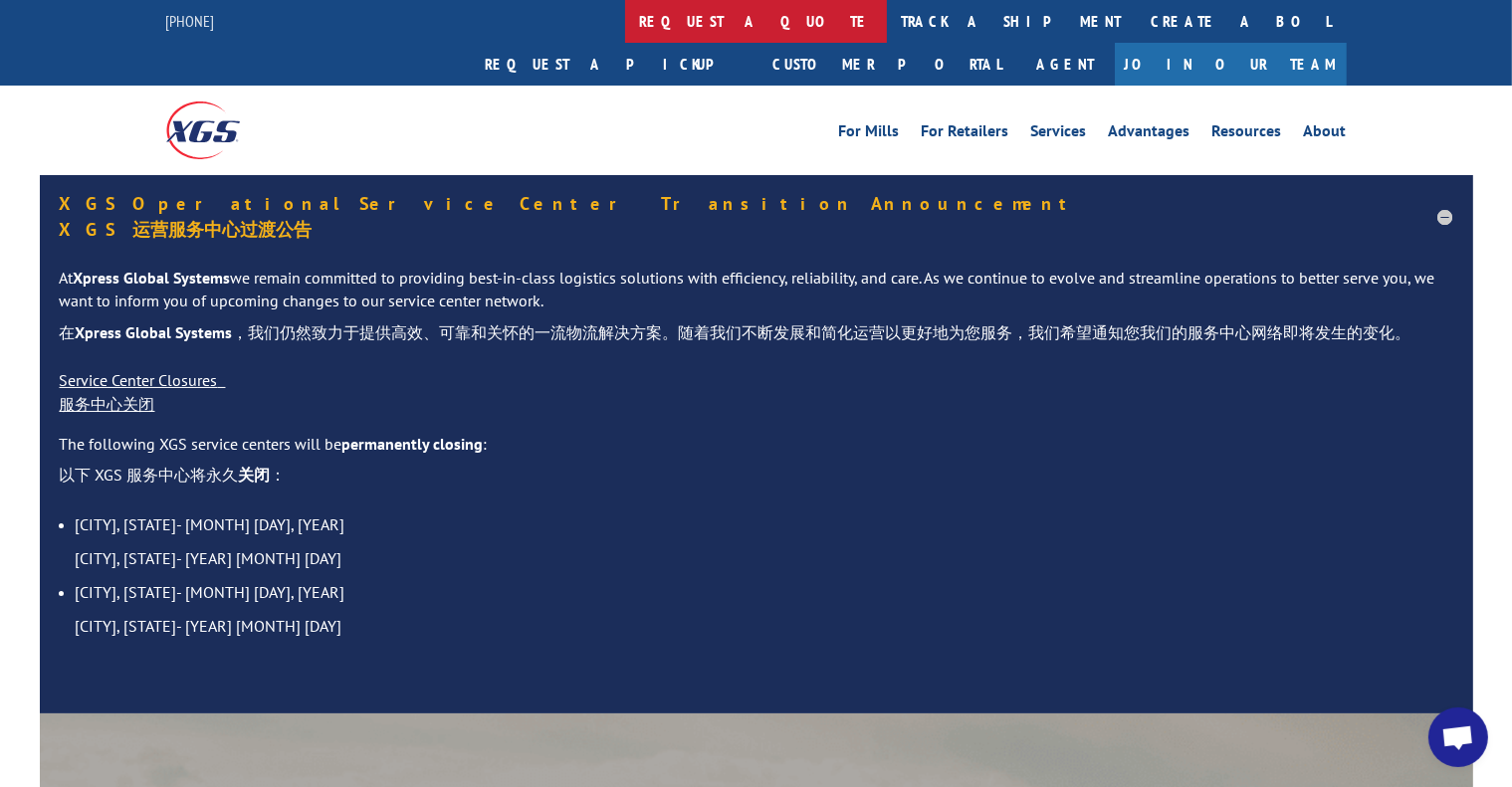 click on "request a quote" at bounding box center (756, 21) 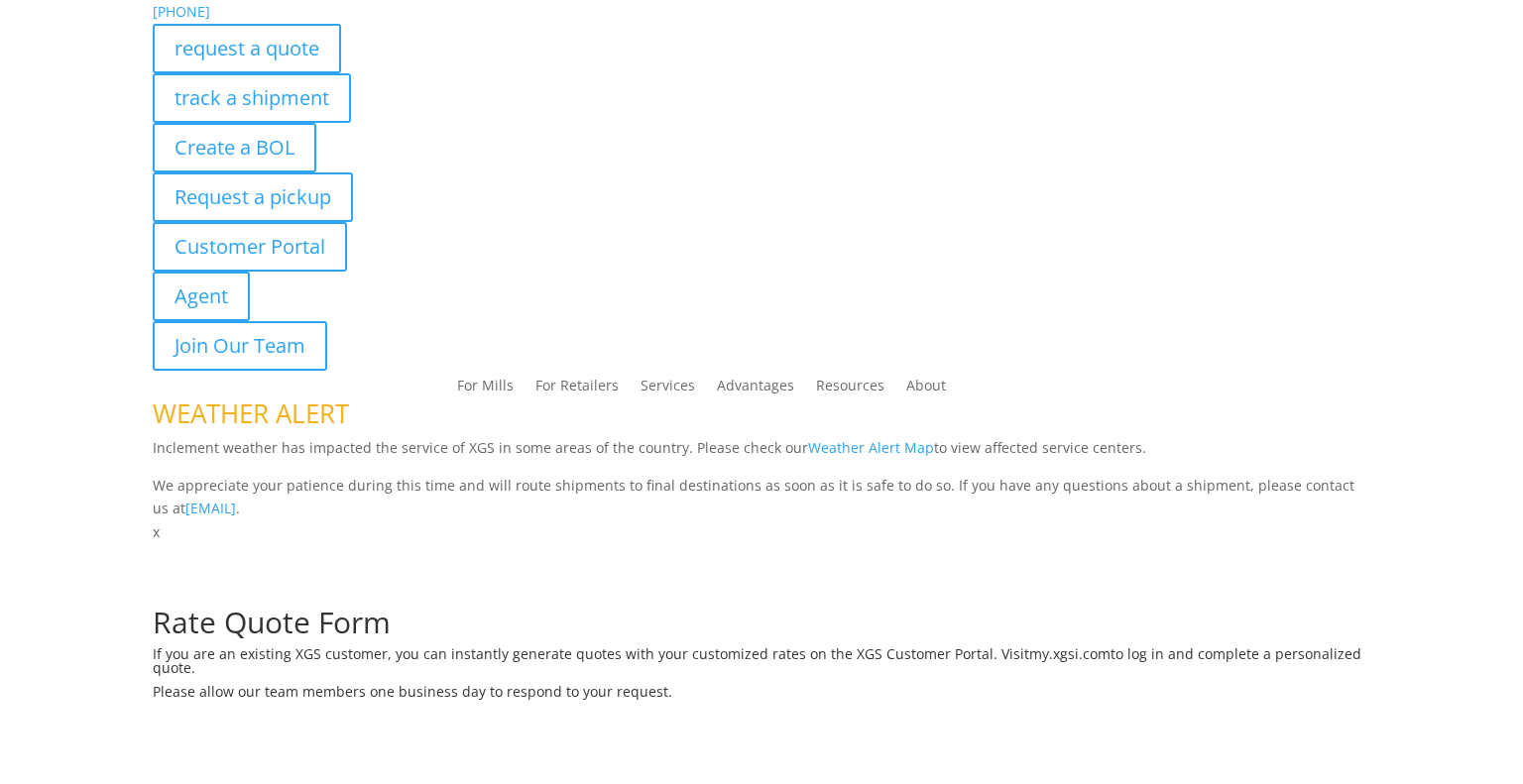 scroll, scrollTop: 0, scrollLeft: 0, axis: both 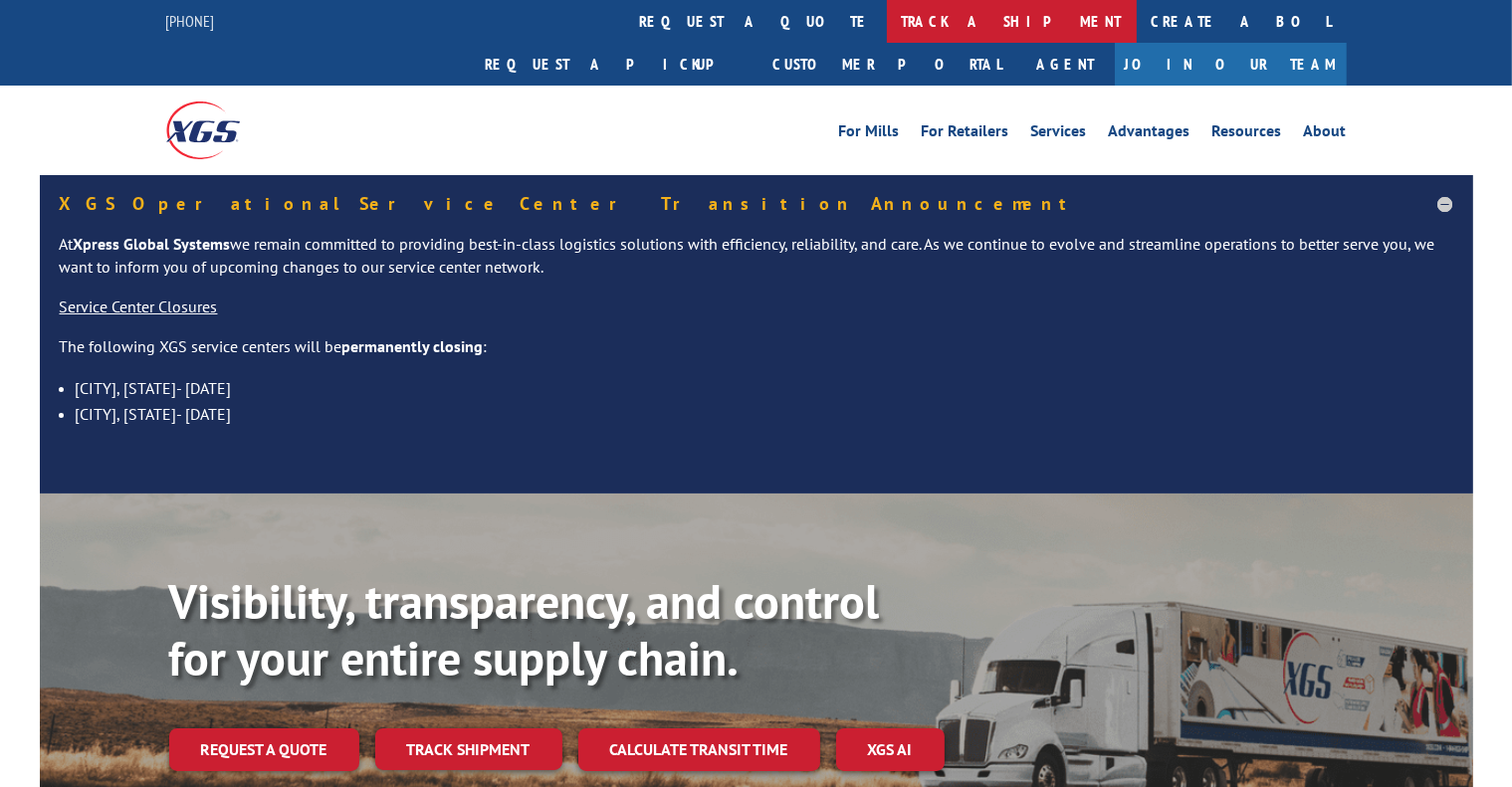 click on "track a shipment" at bounding box center [1011, 21] 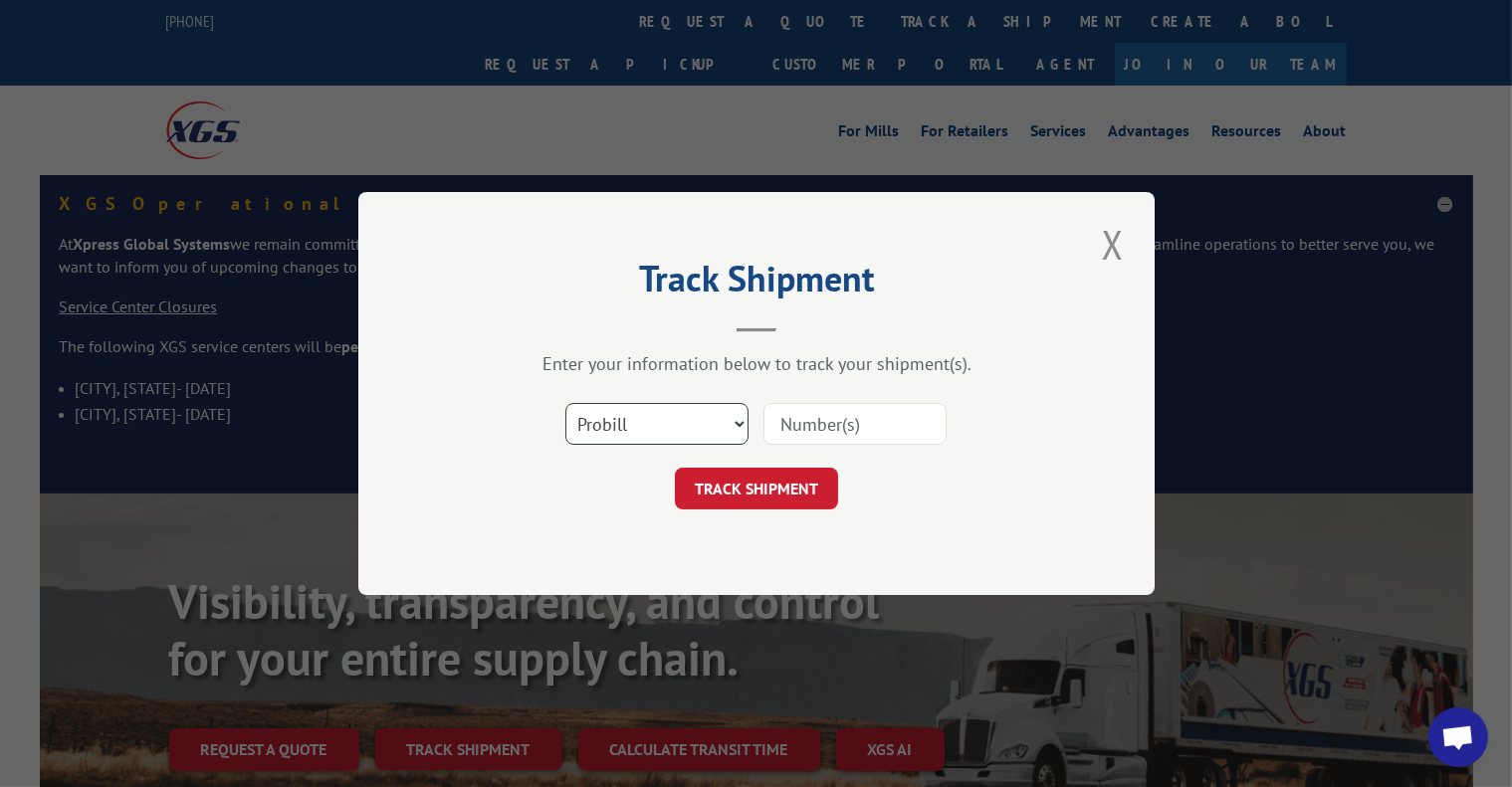 click on "Select category... Probill BOL PO" at bounding box center [657, 424] 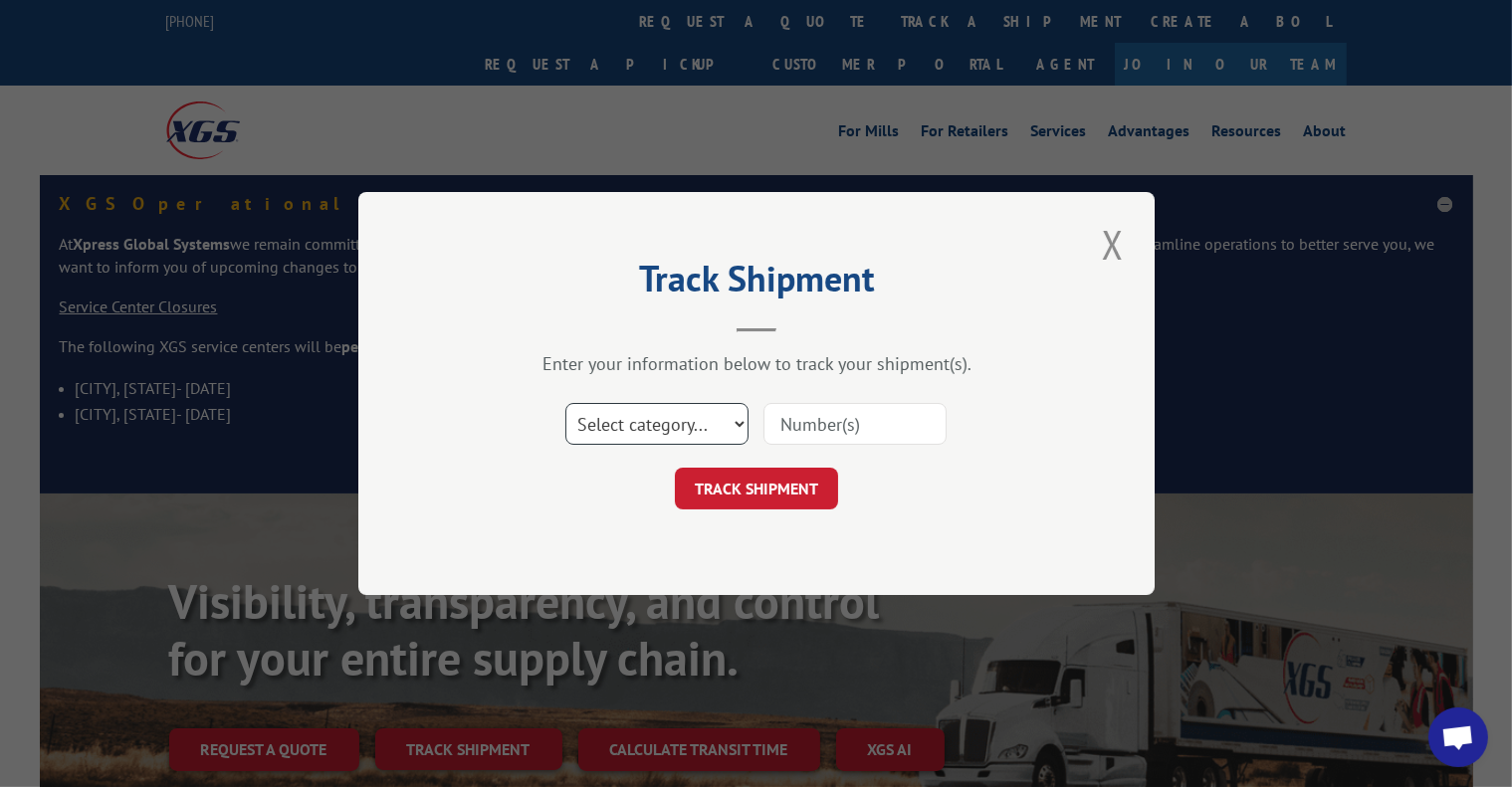 click on "Select category... Probill BOL PO" at bounding box center [657, 424] 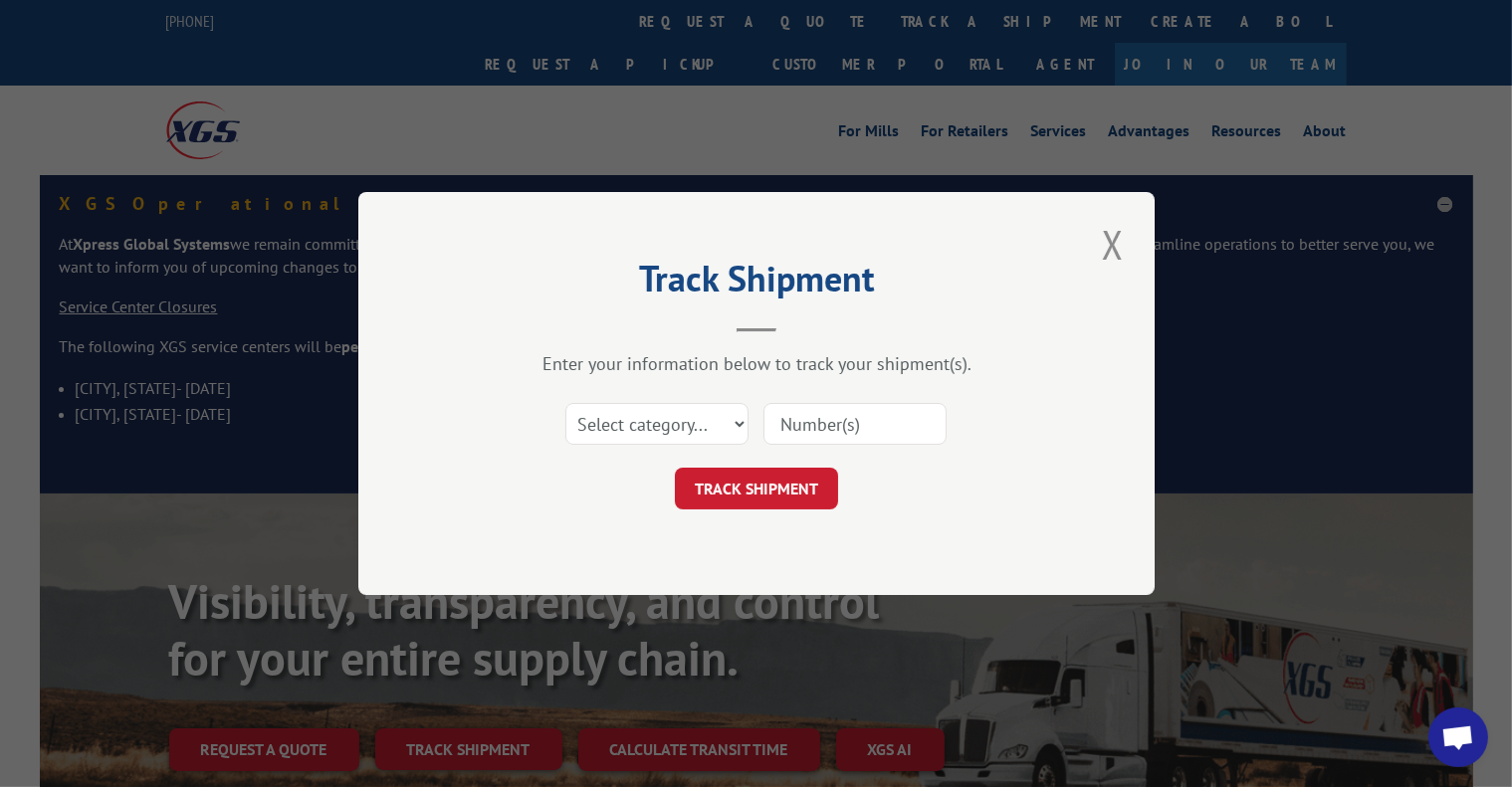 drag, startPoint x: 721, startPoint y: 379, endPoint x: 739, endPoint y: 373, distance: 18.973666 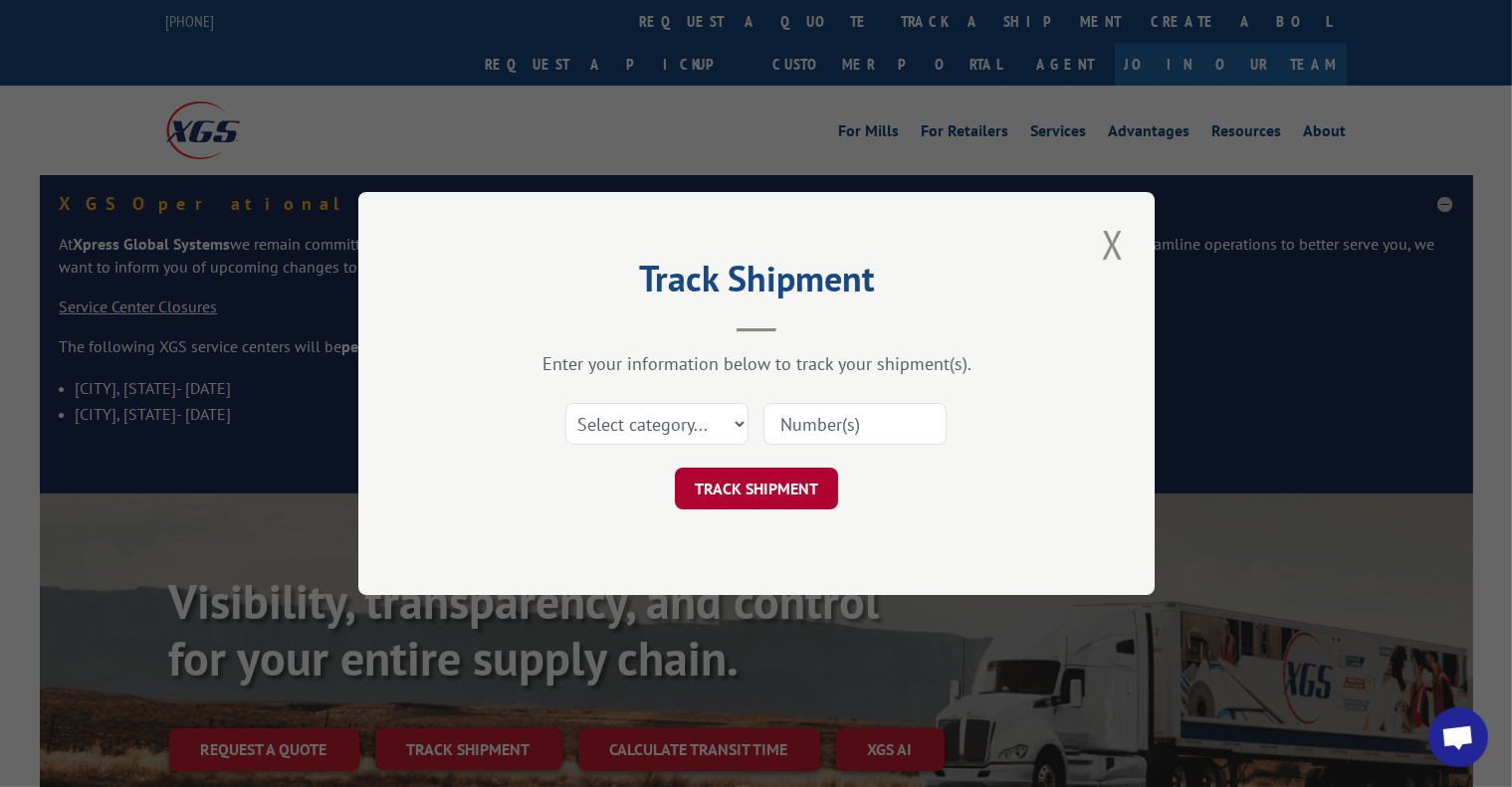 paste on "[ALPHANUMERIC]" 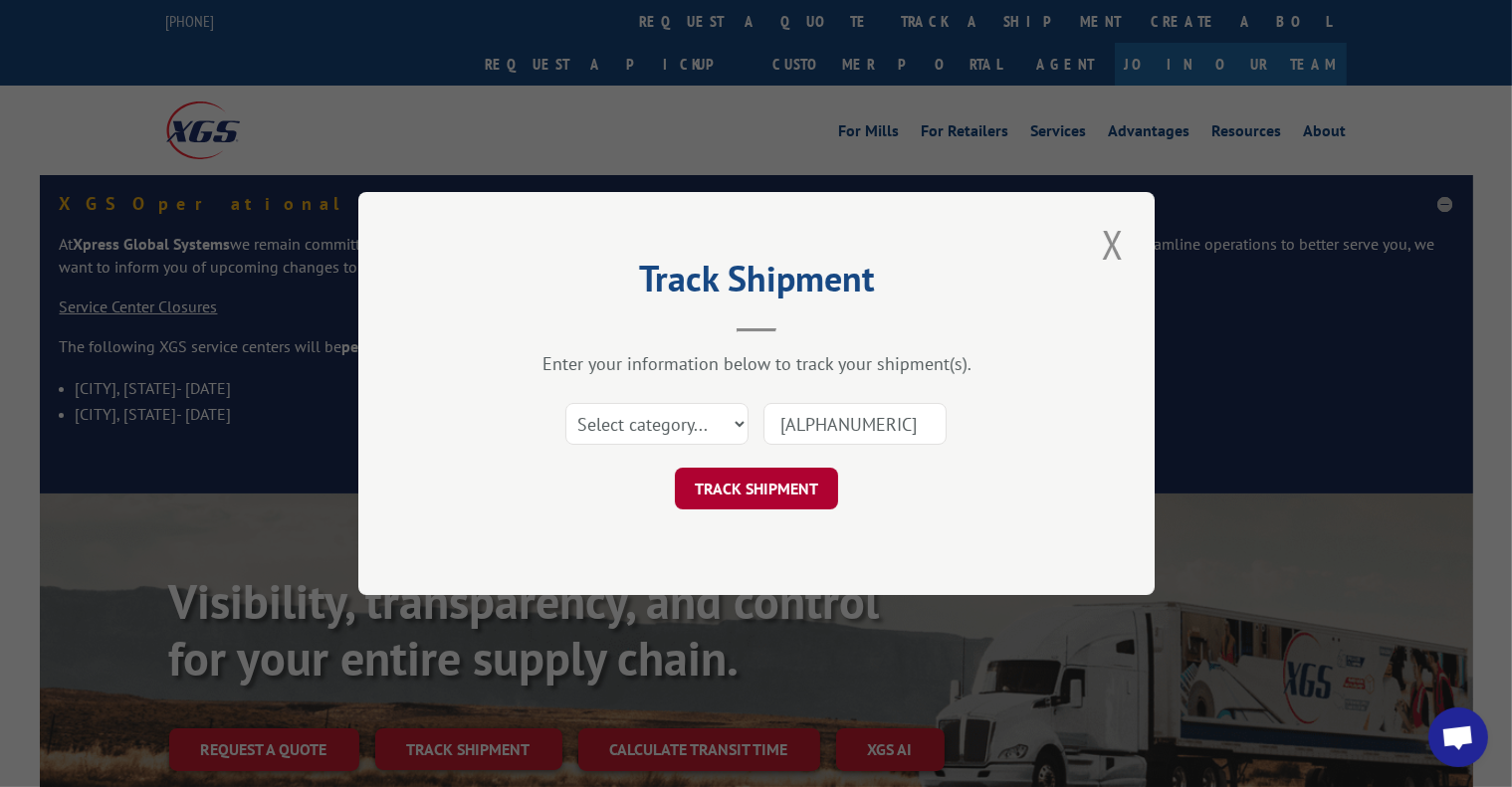 type on "[ALPHANUMERIC]" 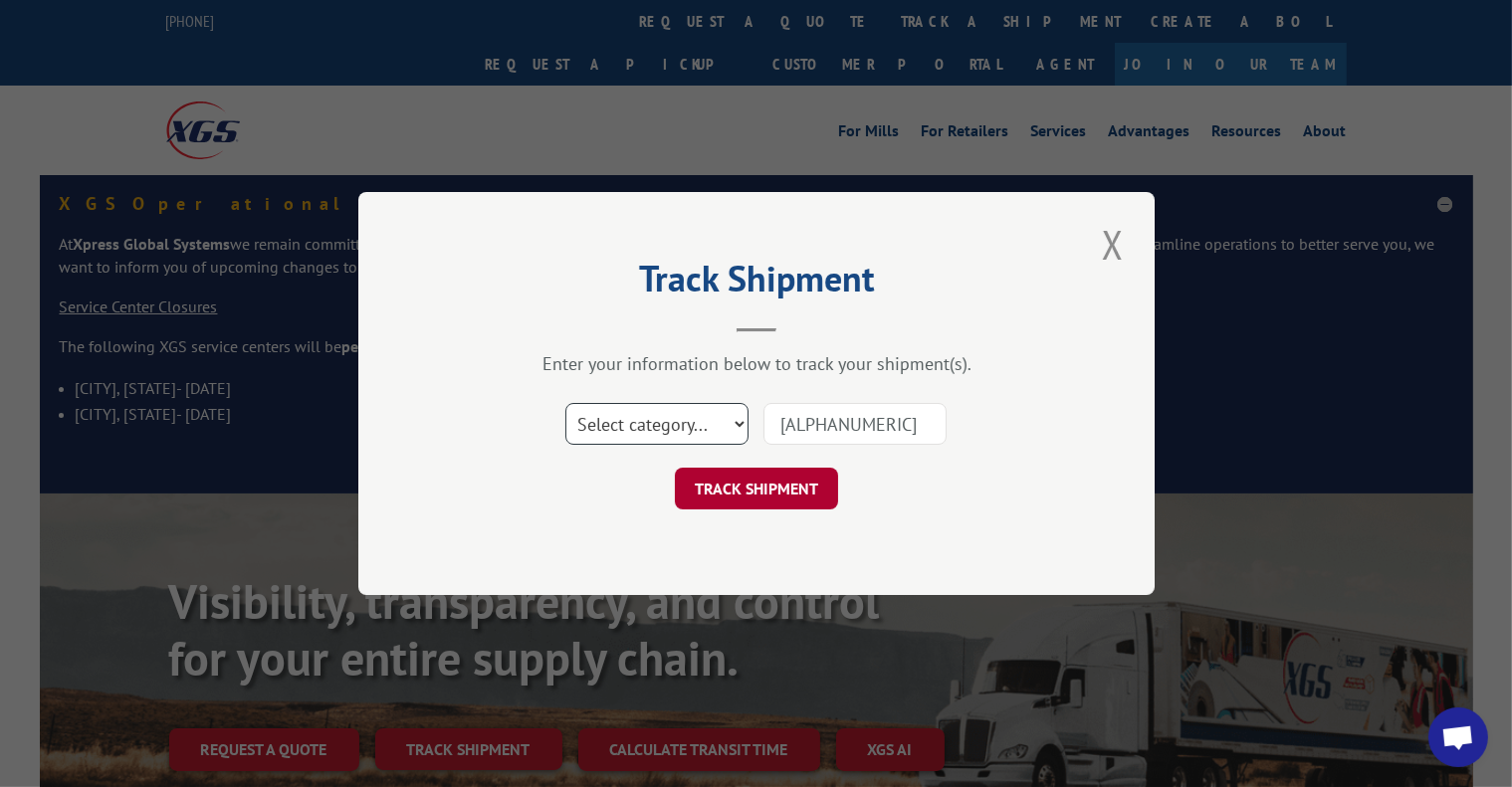 scroll, scrollTop: 0, scrollLeft: 0, axis: both 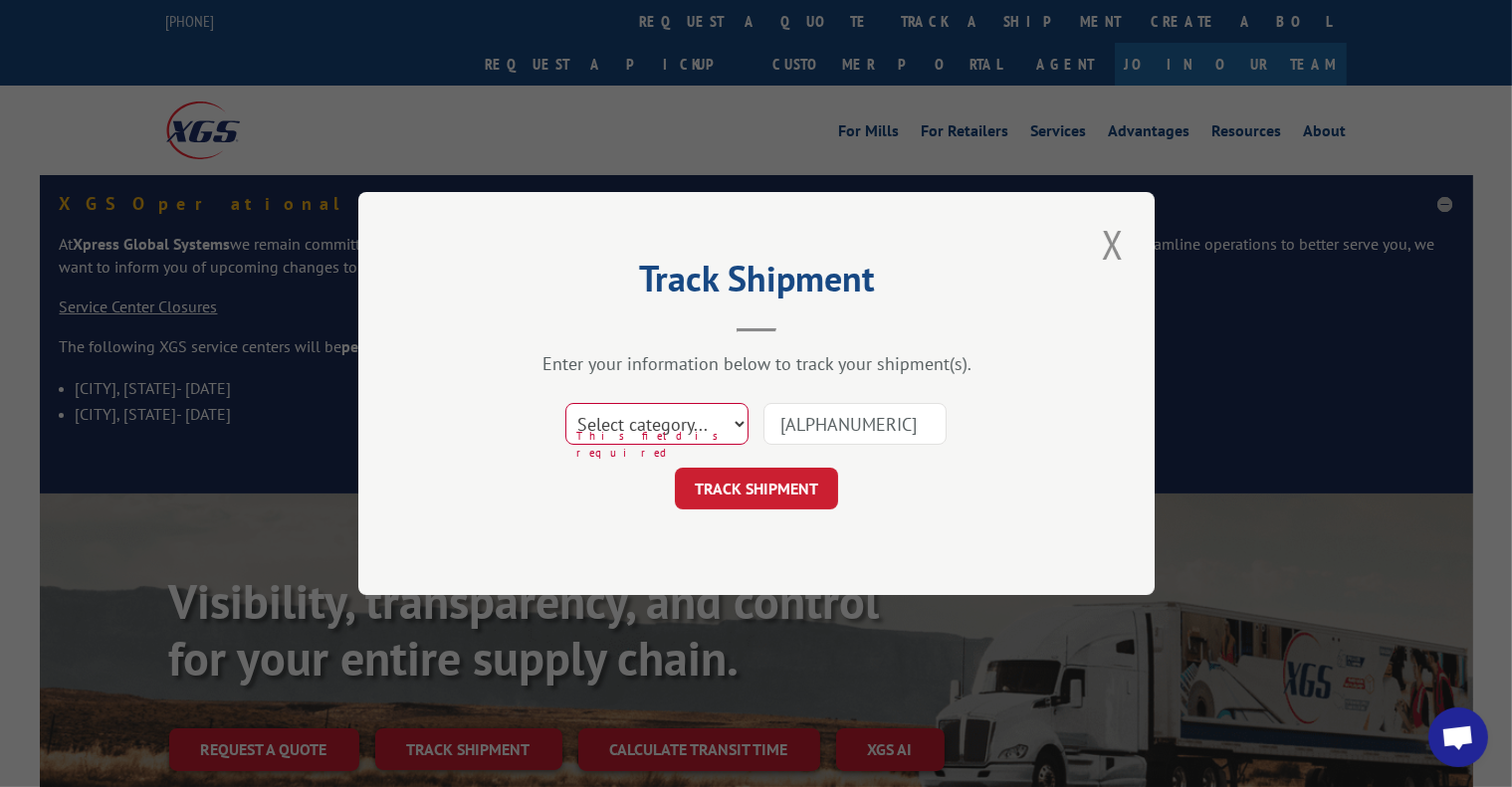 click on "Select category... Probill BOL PO" at bounding box center [657, 424] 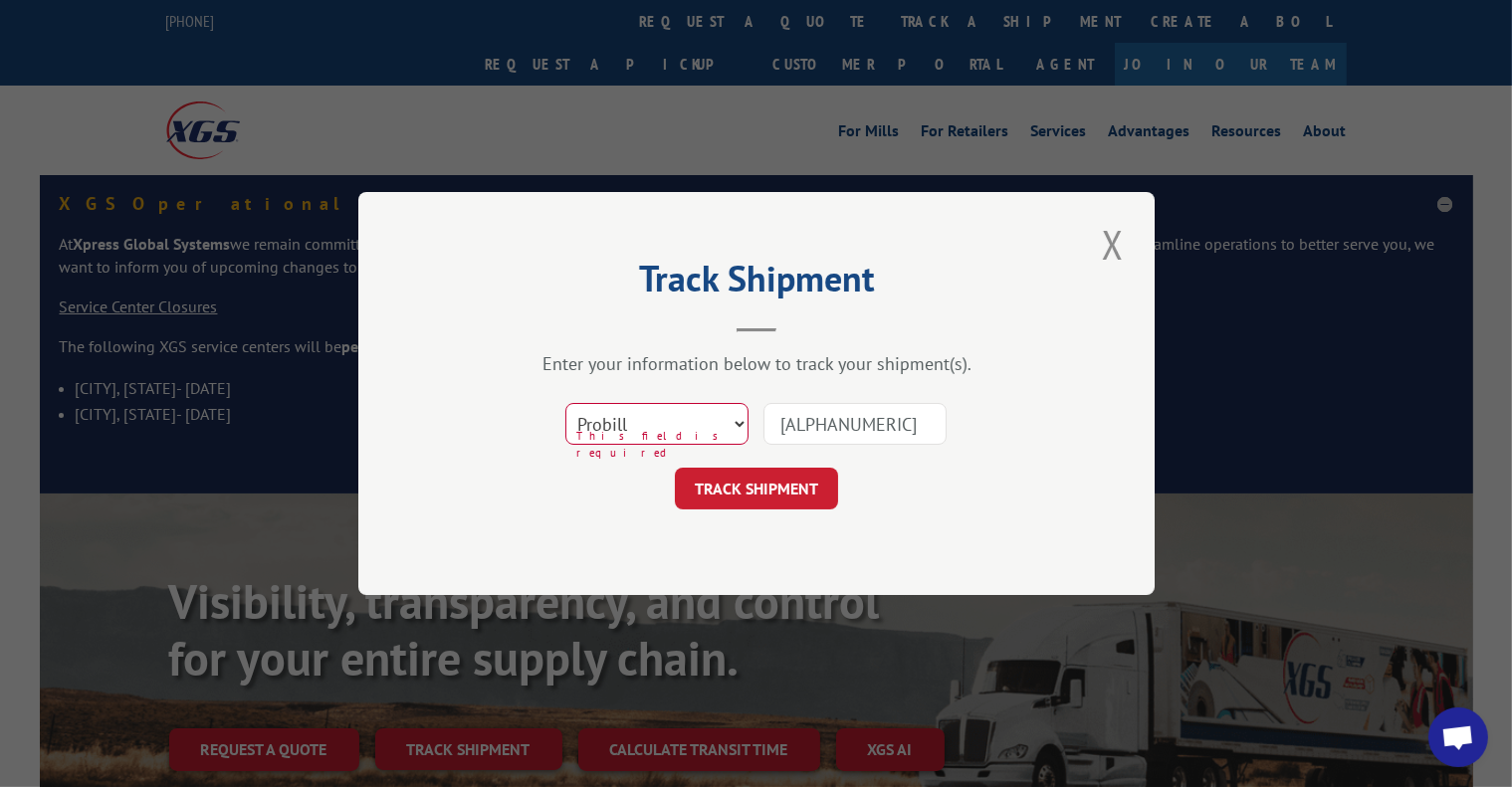 click on "Select category... Probill BOL PO" at bounding box center (657, 424) 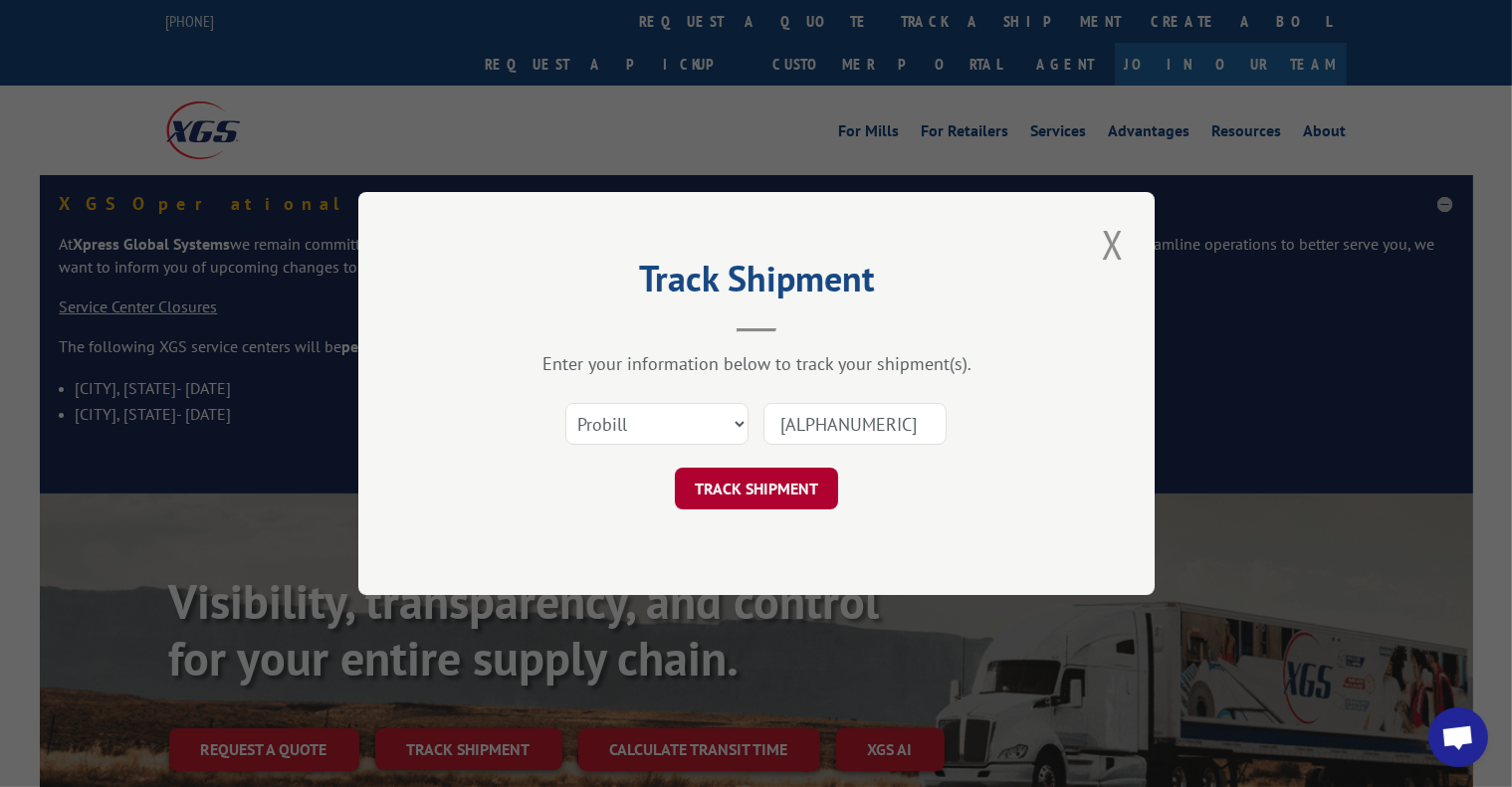 click on "TRACK SHIPMENT" at bounding box center [756, 489] 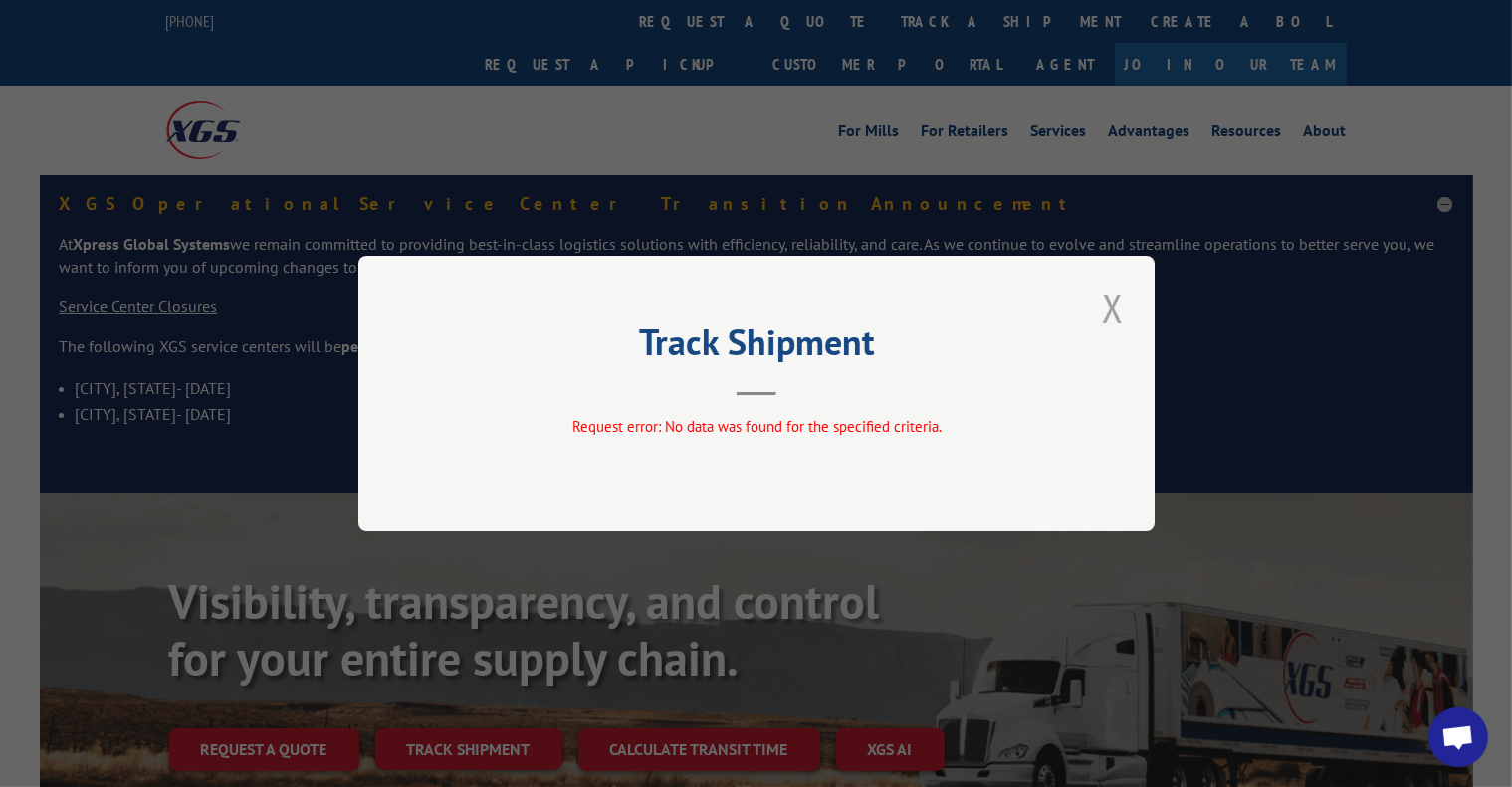 click at bounding box center [1113, 307] 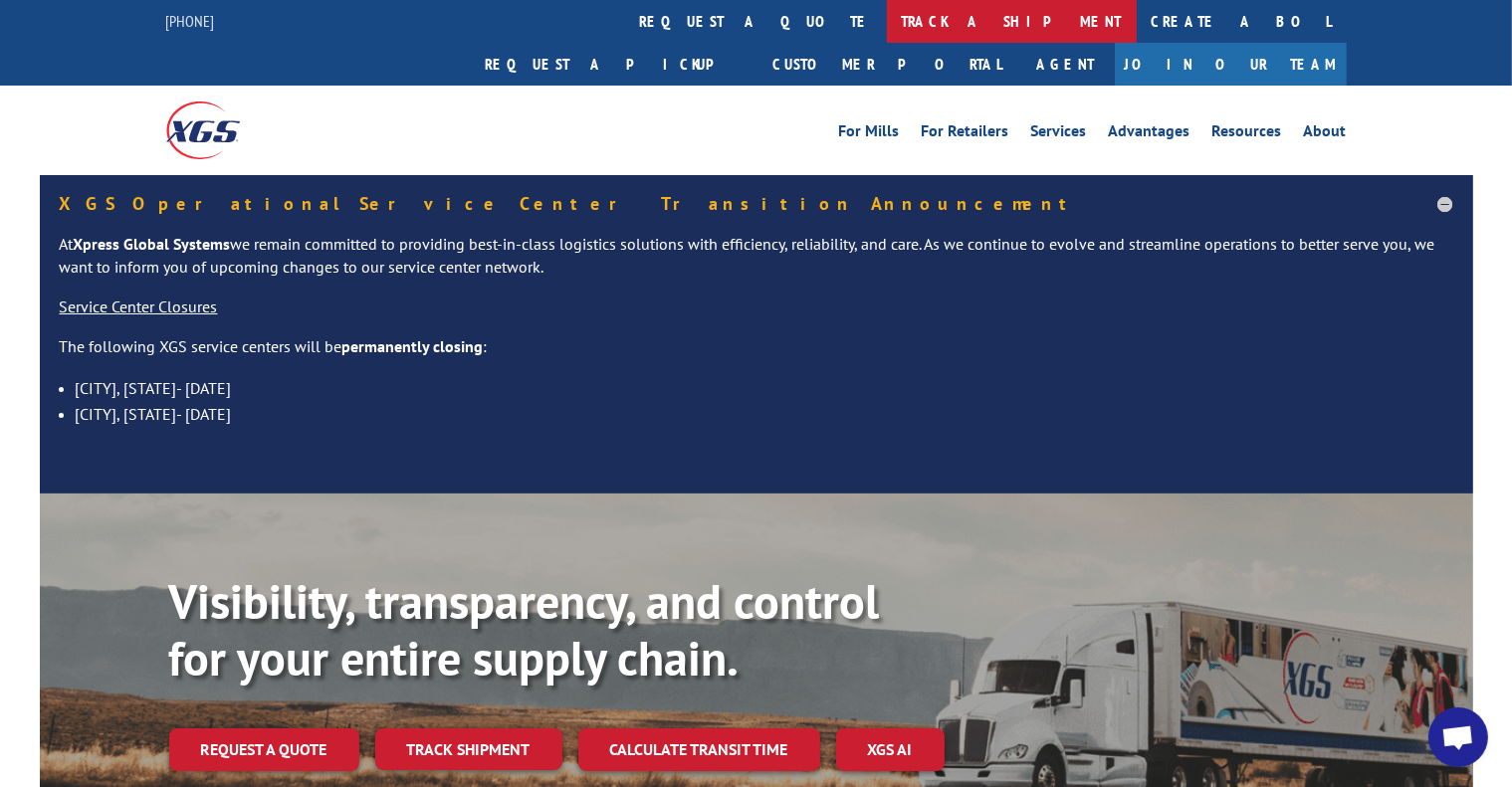 click on "track a shipment" at bounding box center (1011, 21) 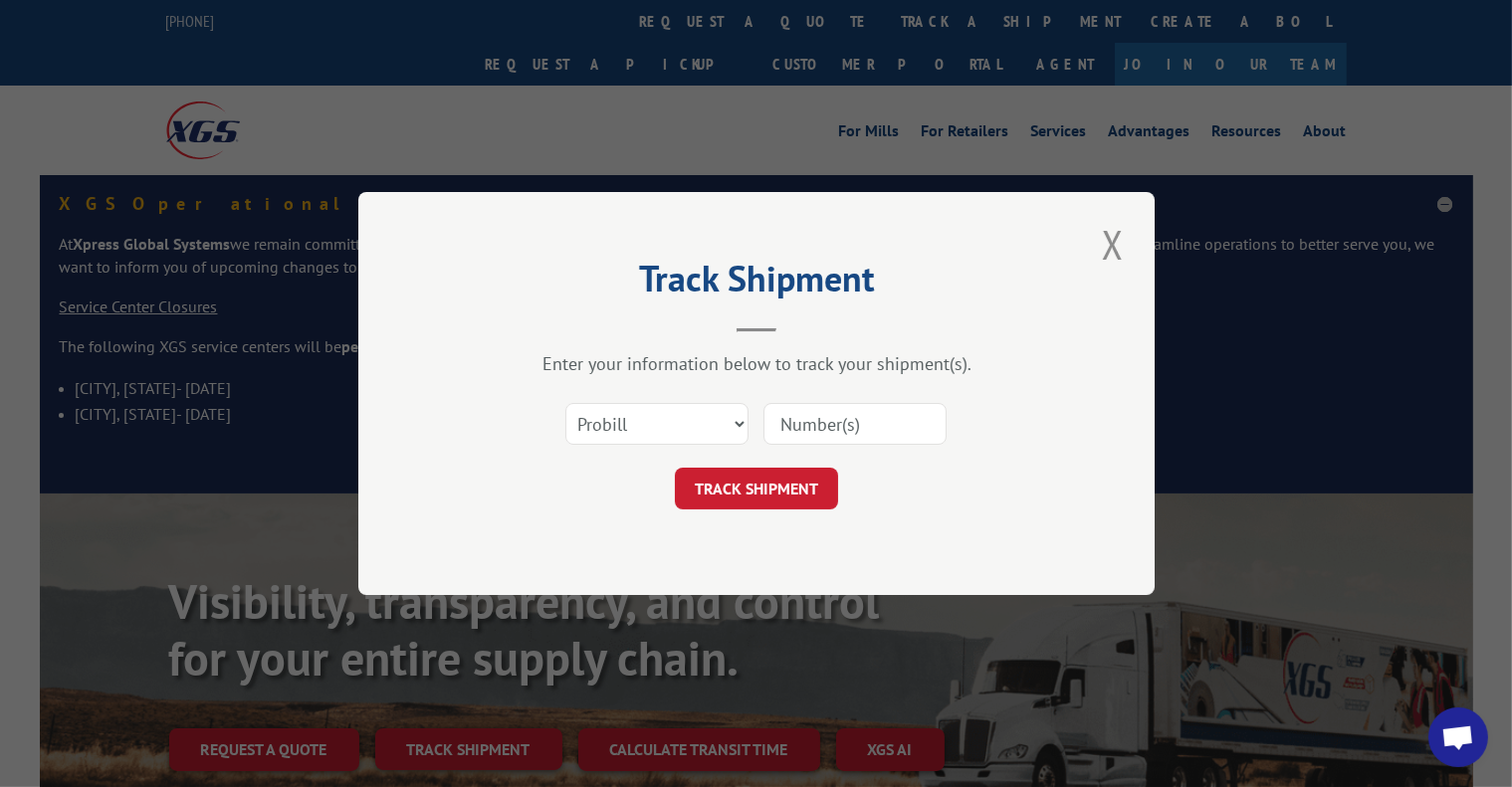 click at bounding box center [855, 424] 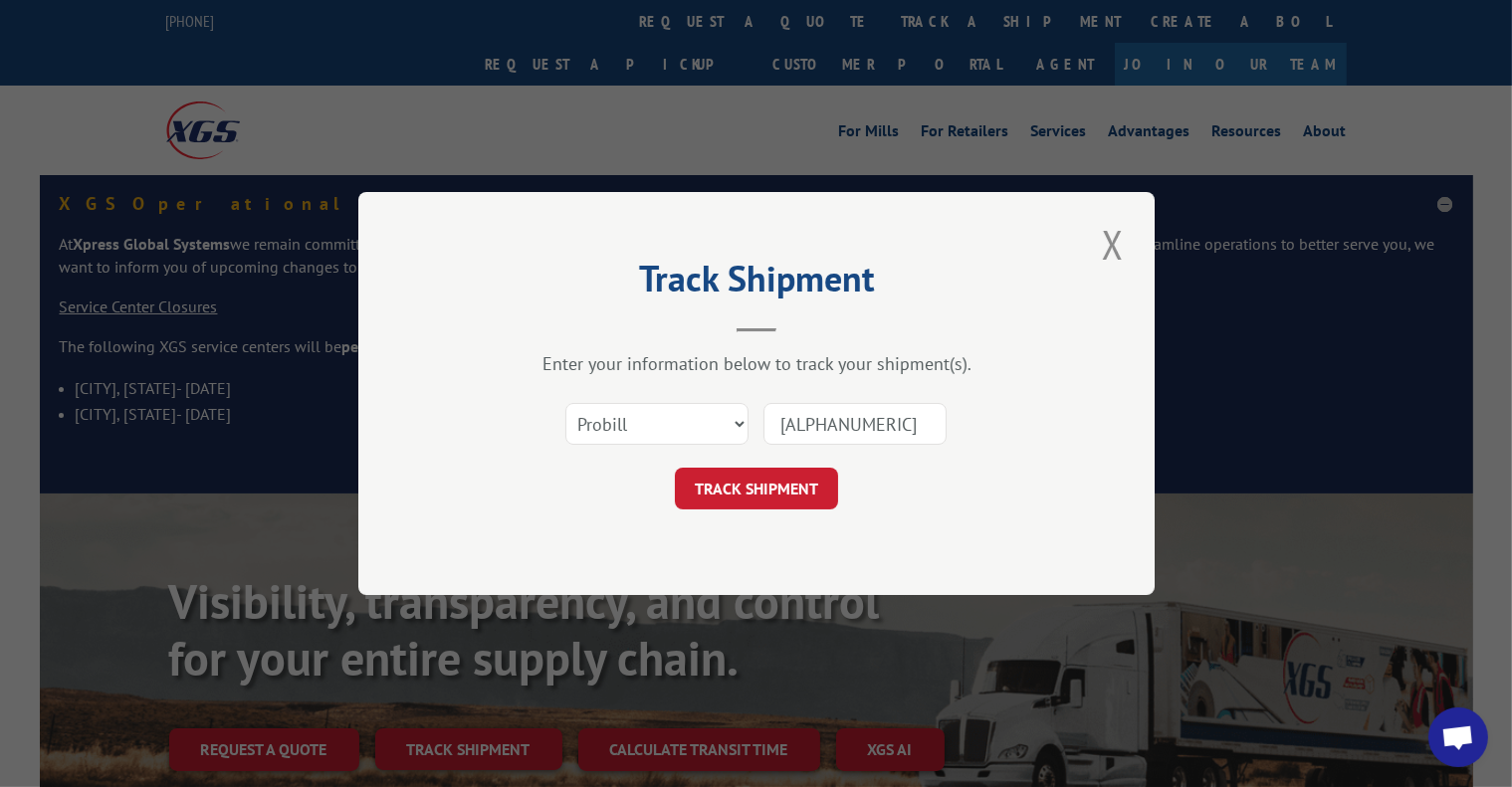 drag, startPoint x: 653, startPoint y: 444, endPoint x: 656, endPoint y: 429, distance: 15.297059 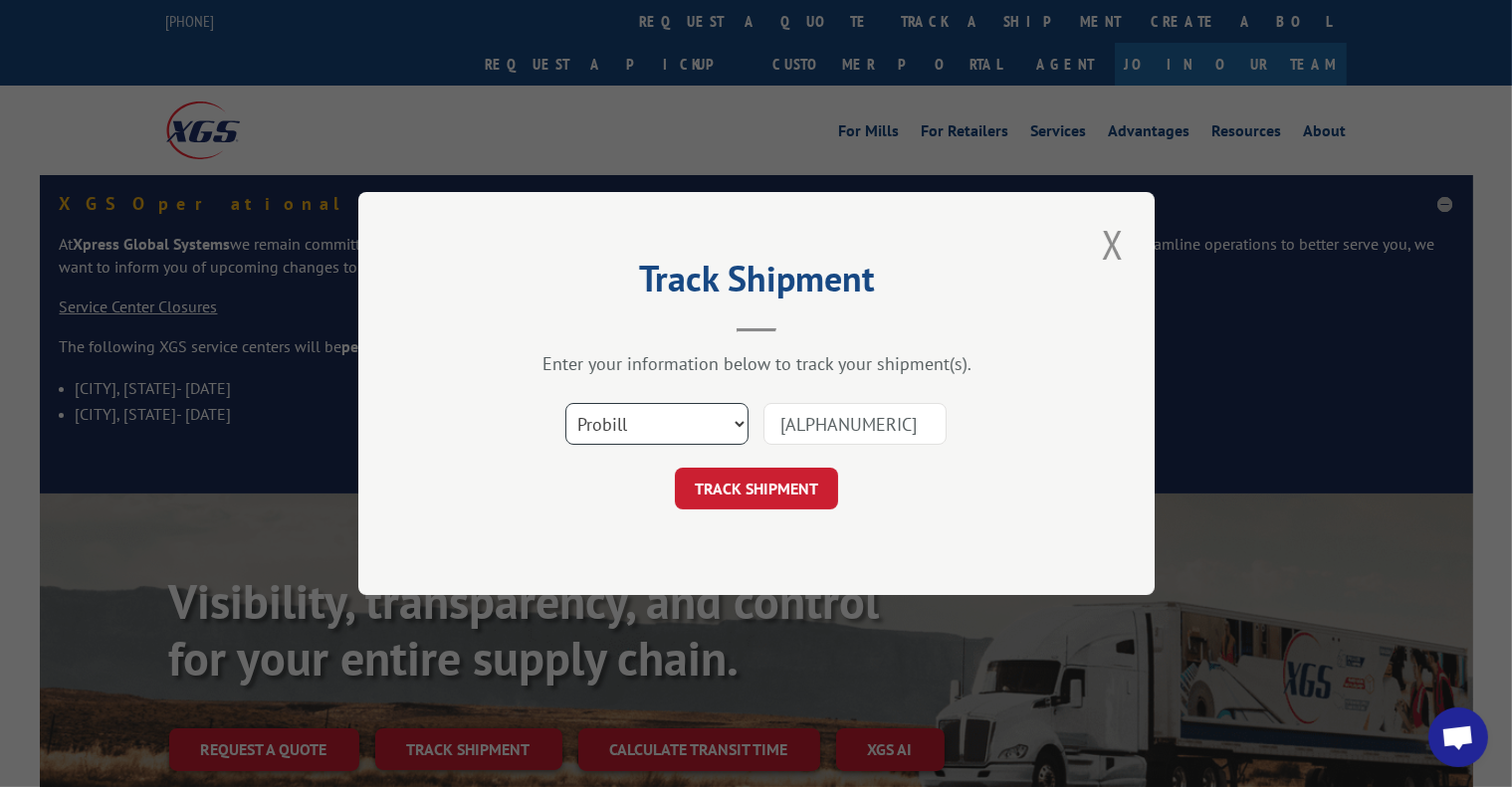 click on "Select category... Probill BOL PO" at bounding box center [657, 424] 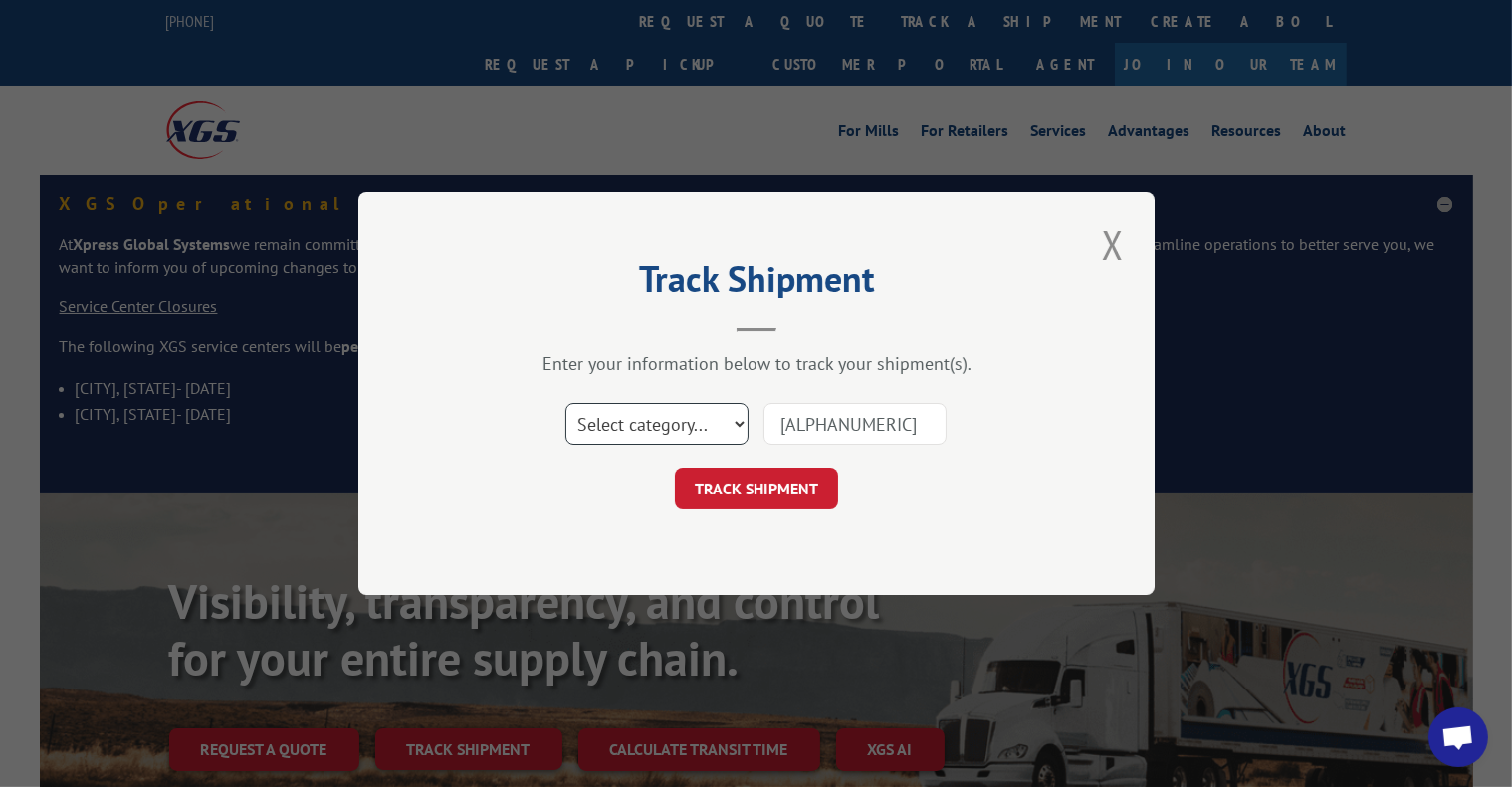 click on "Select category... Probill BOL PO" at bounding box center (657, 424) 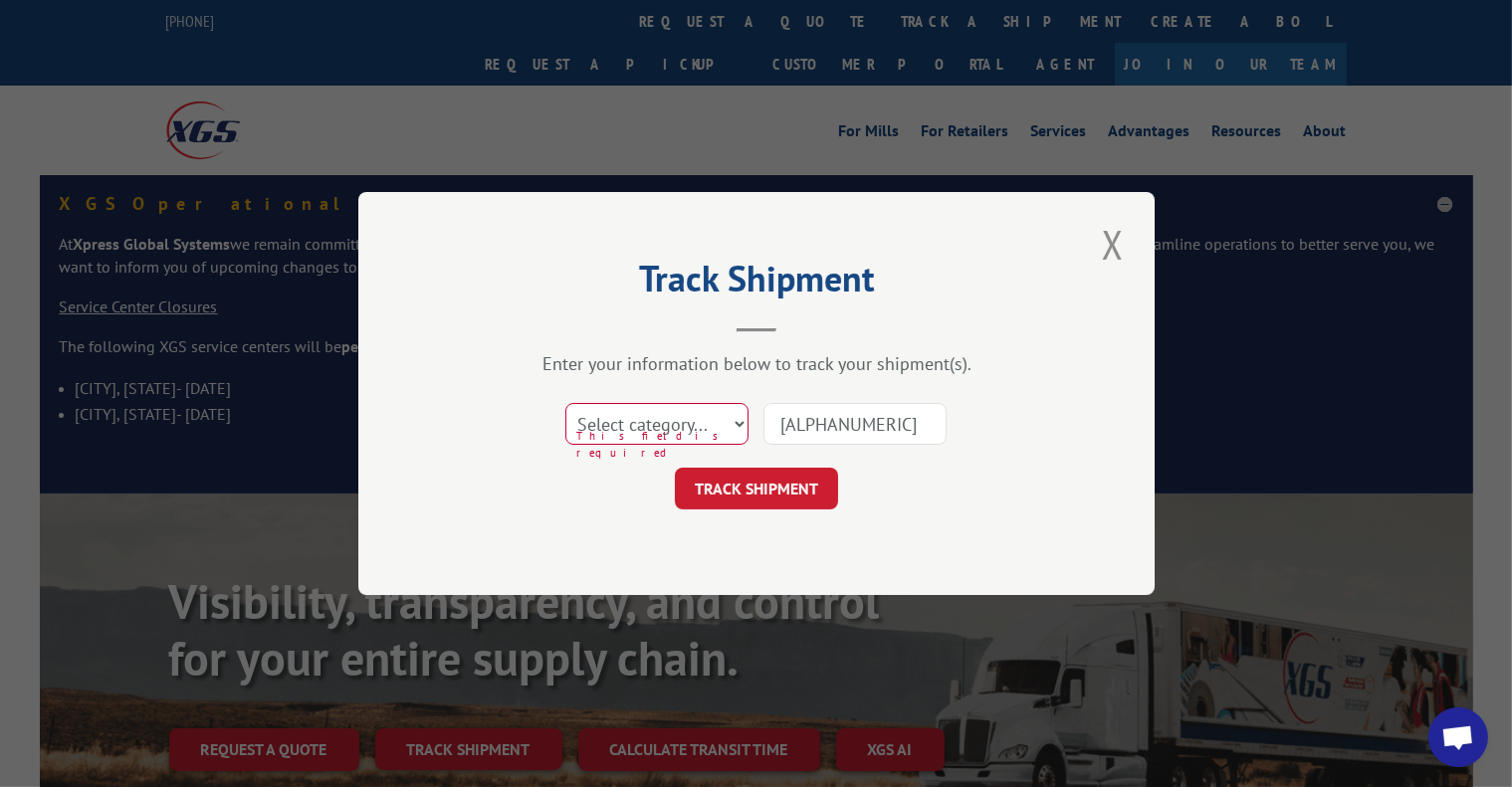 click on "[ALPHANUMERIC]" at bounding box center [855, 424] 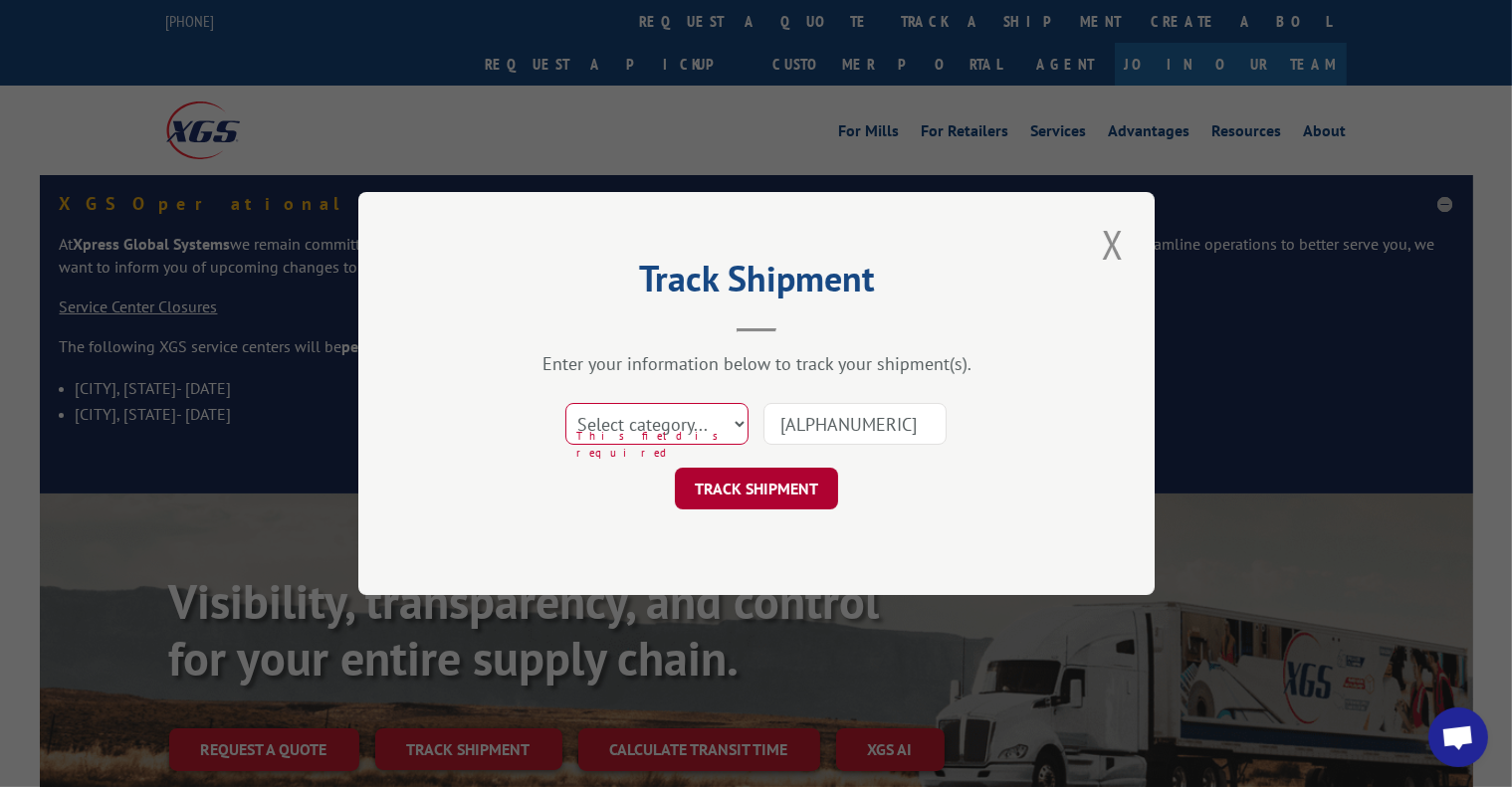 type on "[ALPHANUMERIC]" 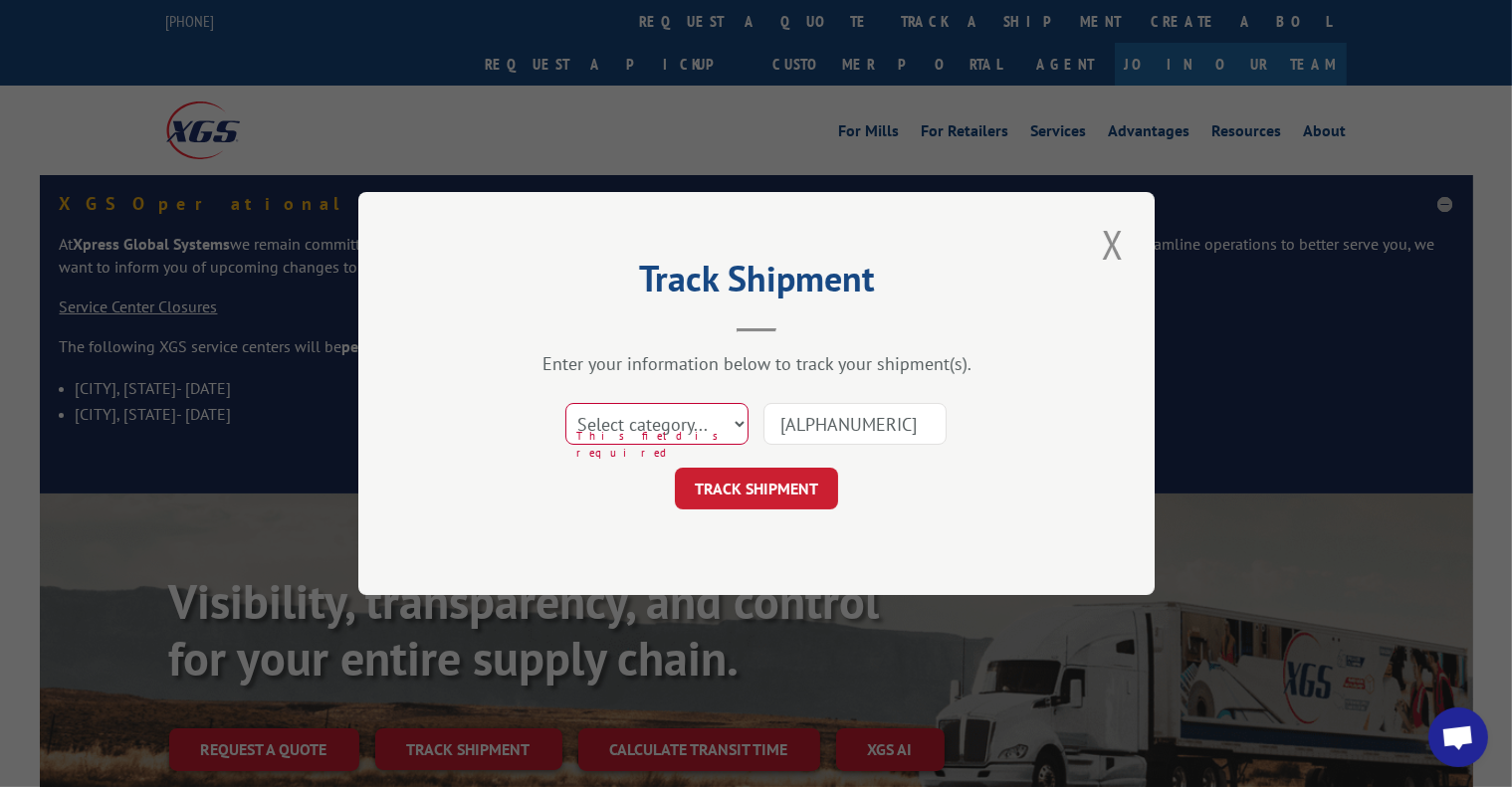 click on "Select category... Probill BOL PO This field is required [ALPHANUMERIC] TRACK SHIPMENT" at bounding box center [756, 450] 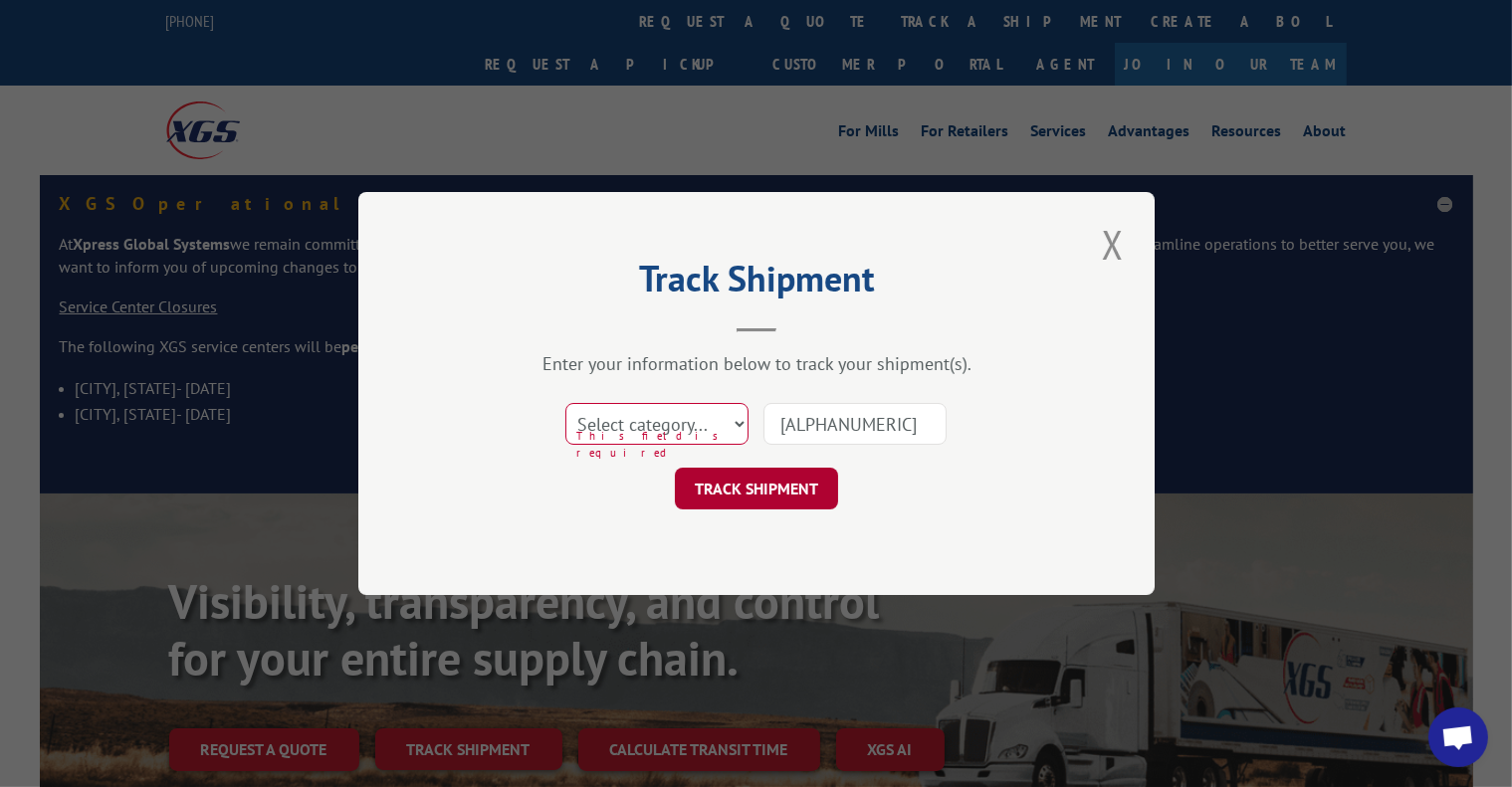 click on "TRACK SHIPMENT" at bounding box center (756, 489) 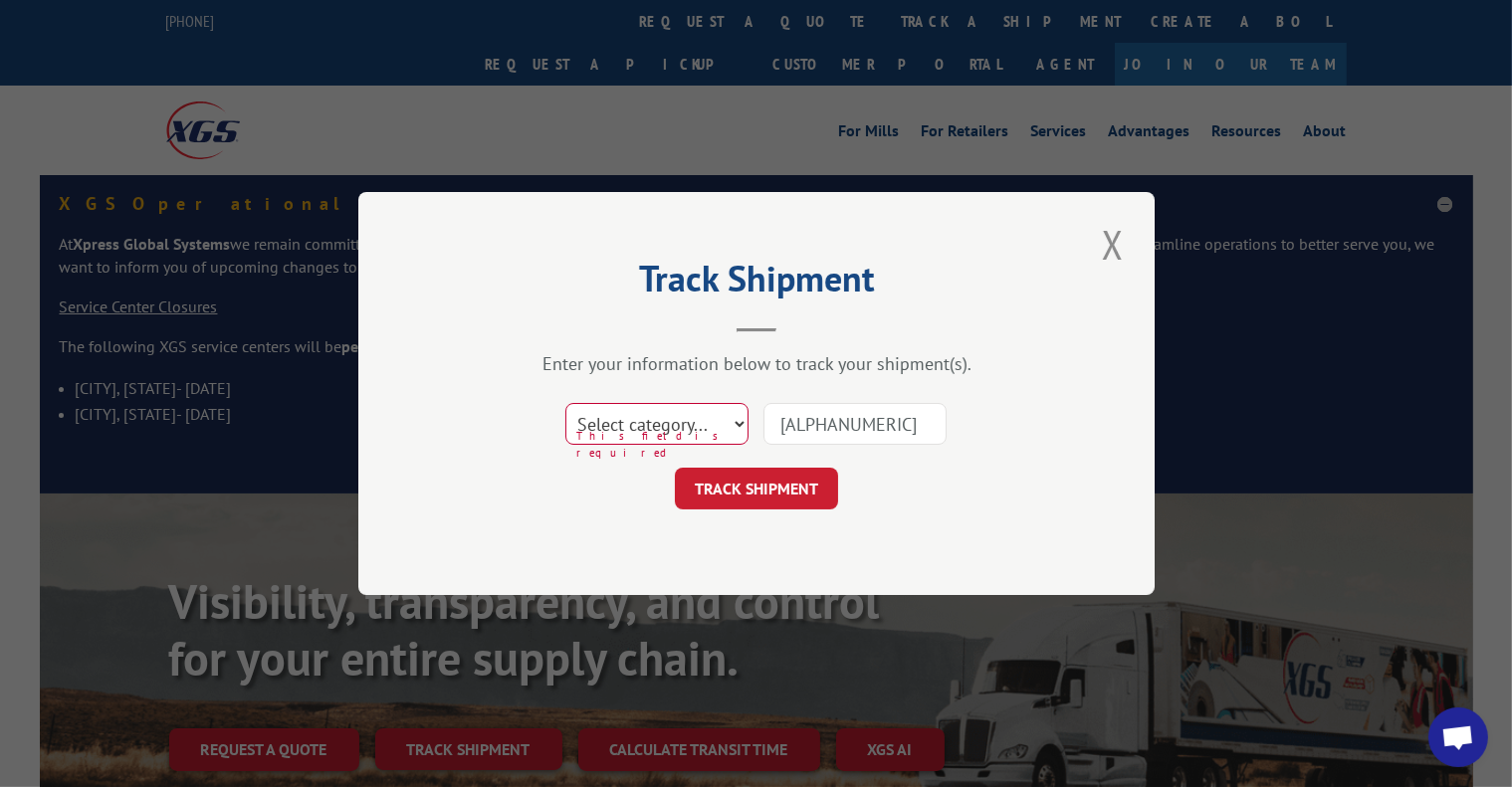 click on "Select category... Probill BOL PO" at bounding box center [657, 424] 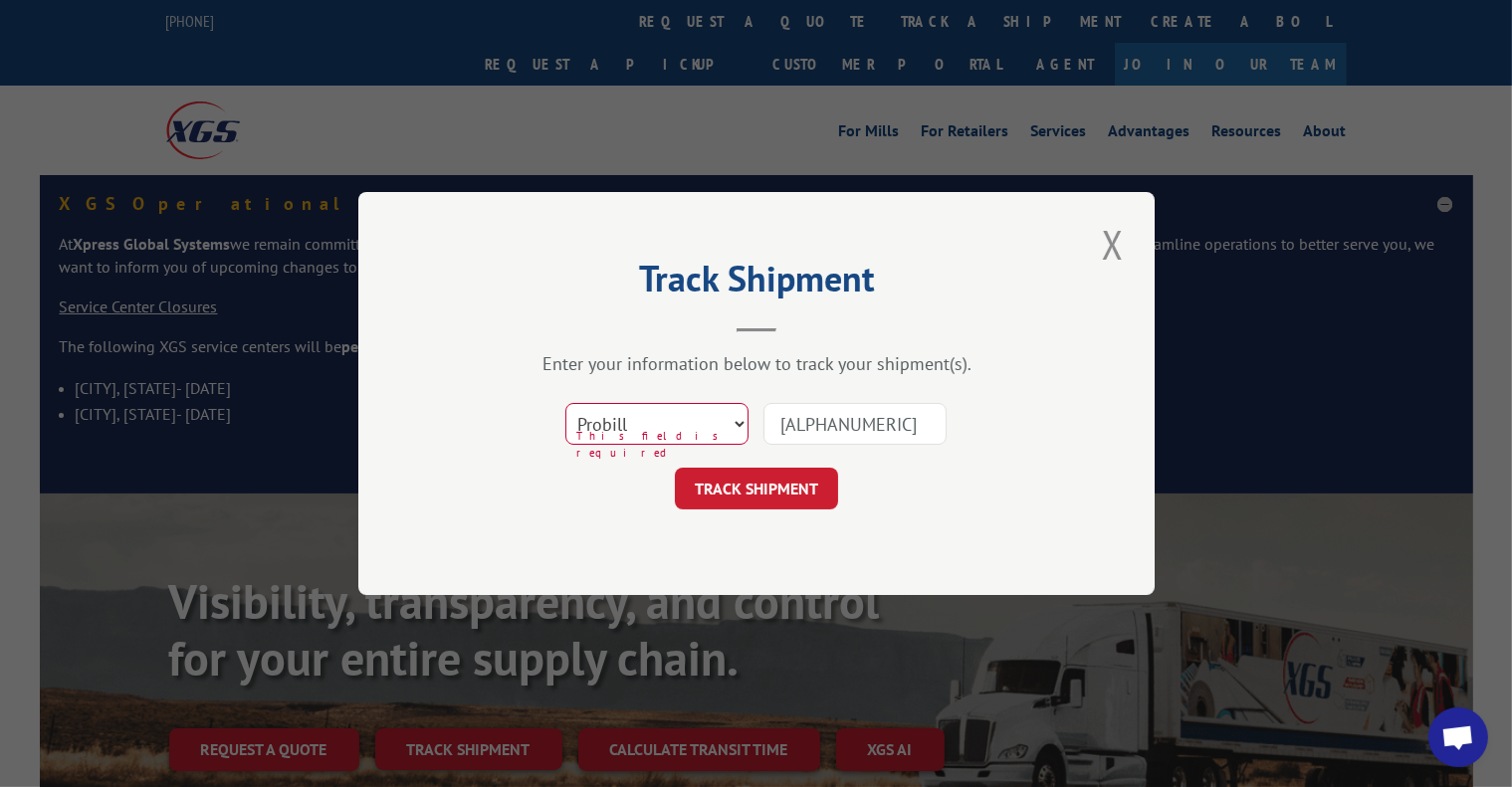 click on "Select category... Probill BOL PO" at bounding box center [657, 424] 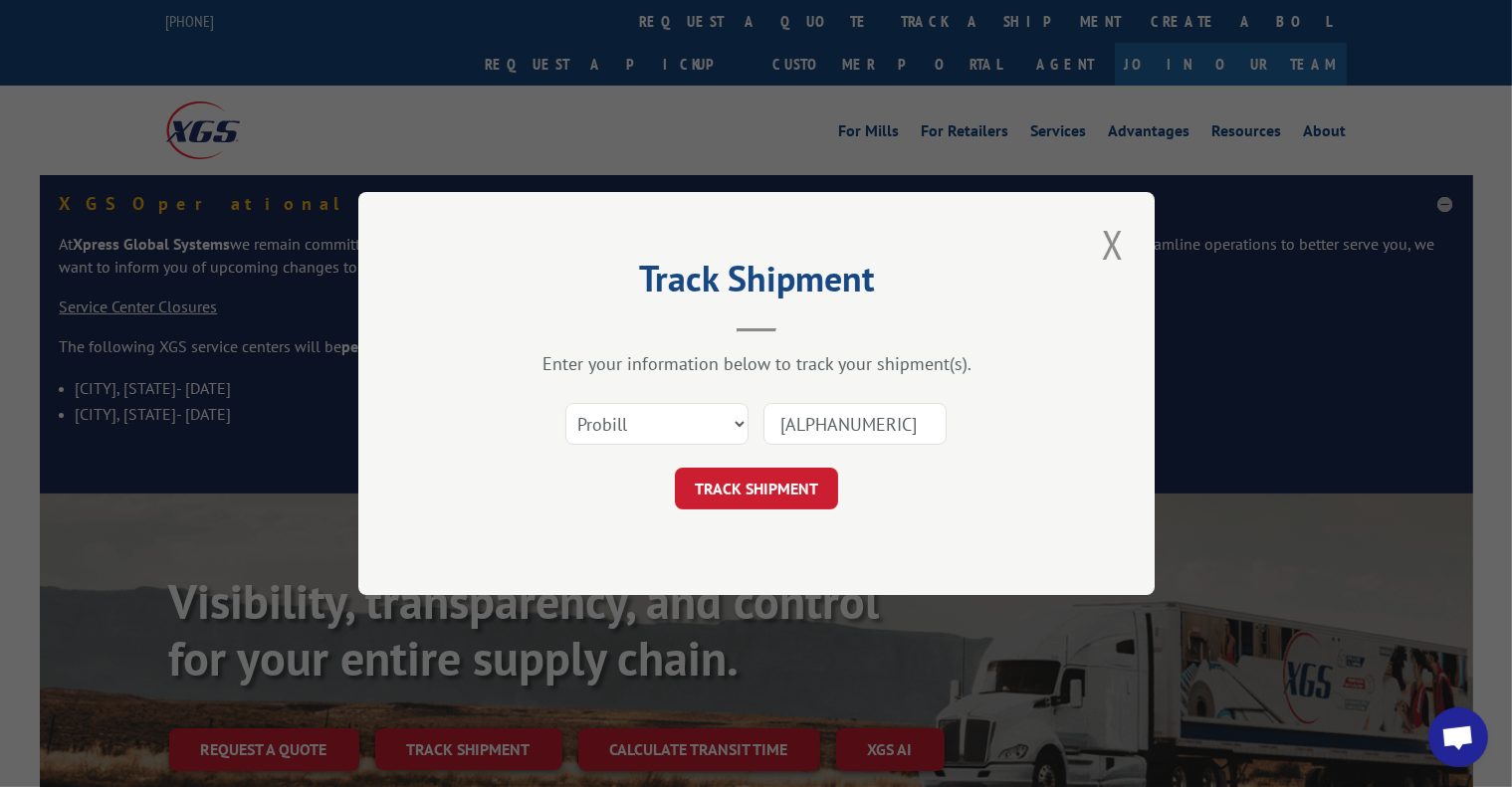 click on "TRACK SHIPMENT" at bounding box center [756, 489] 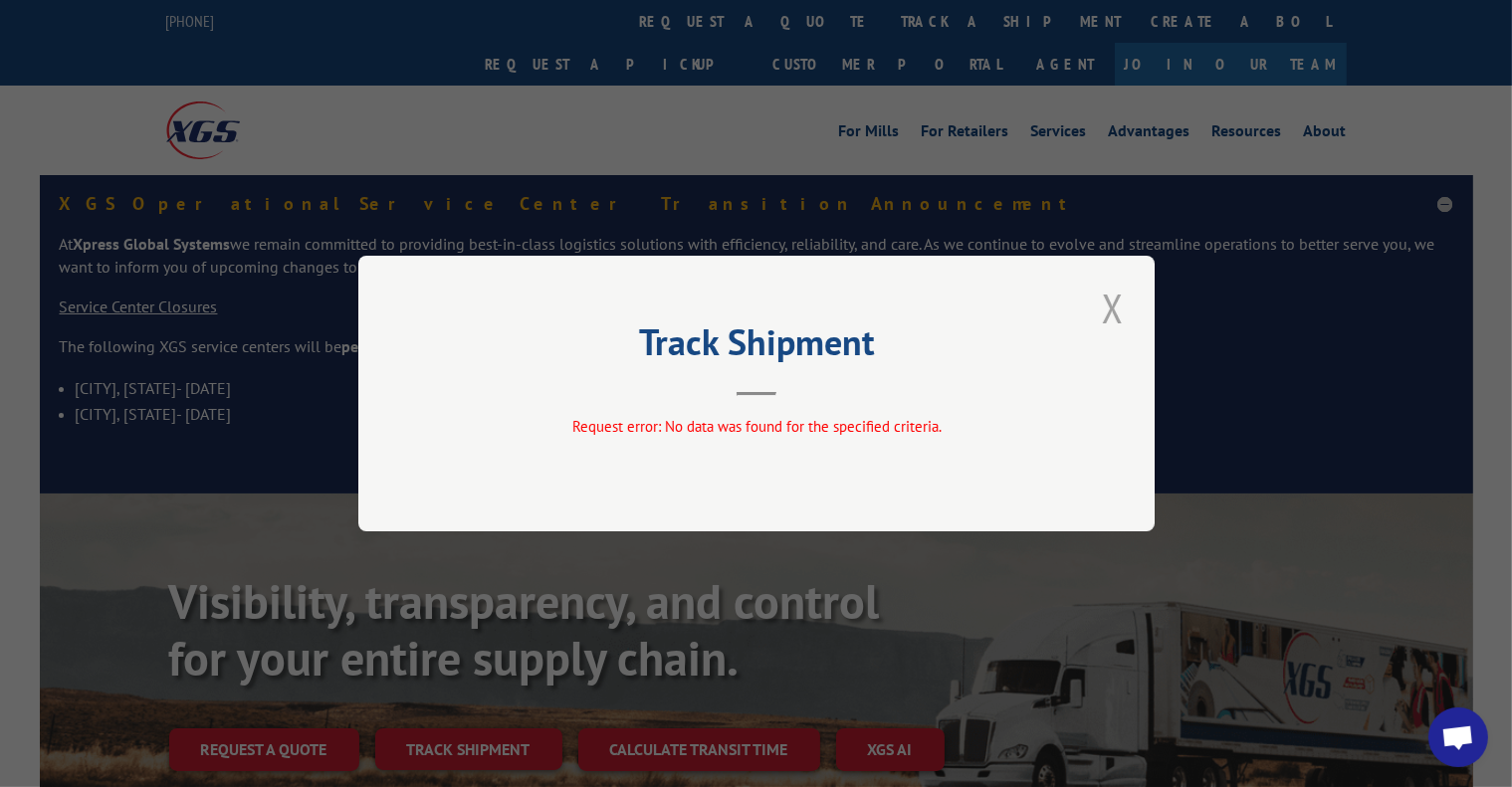 click at bounding box center (1113, 307) 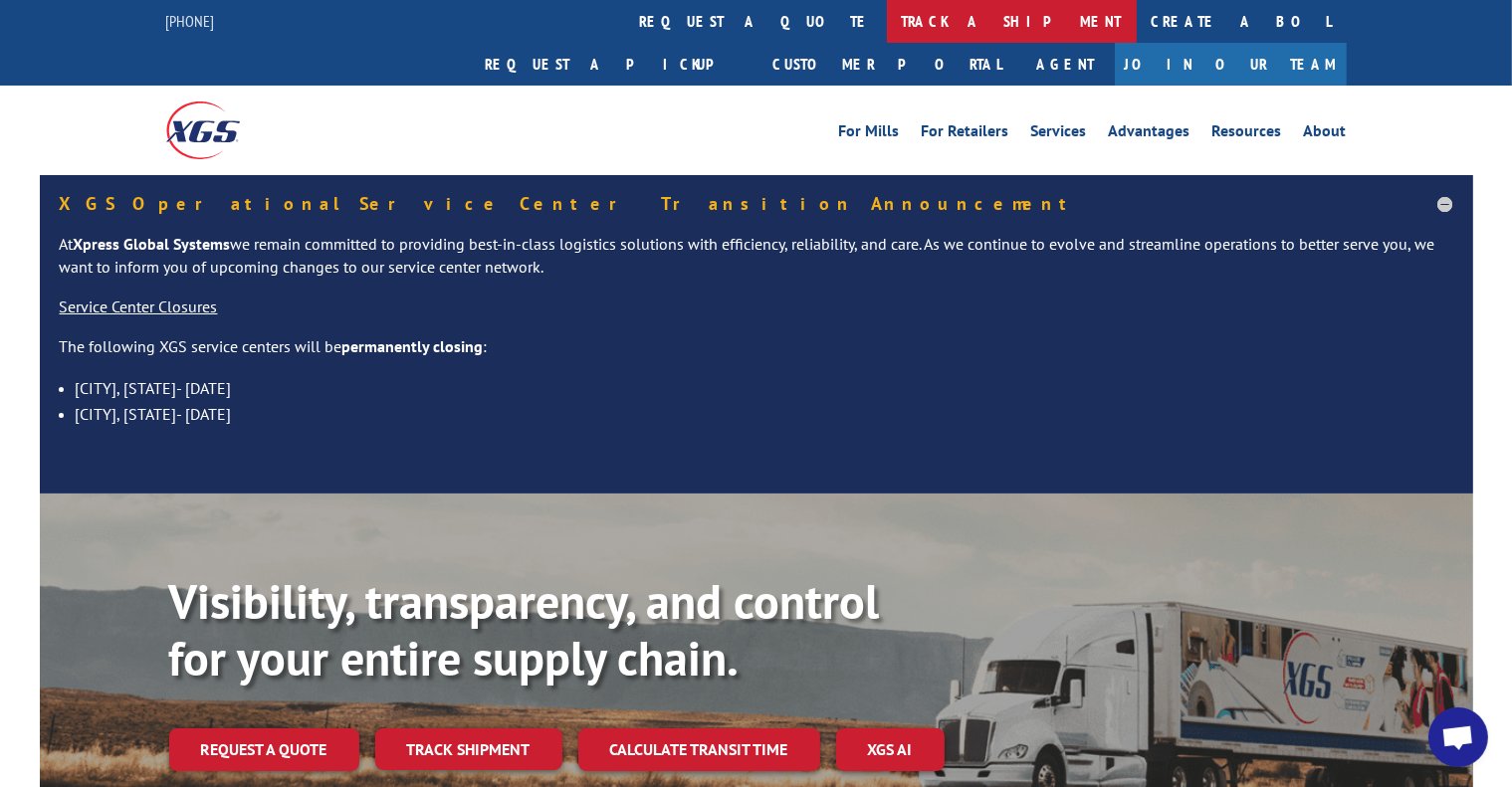 click on "track a shipment" at bounding box center [1011, 21] 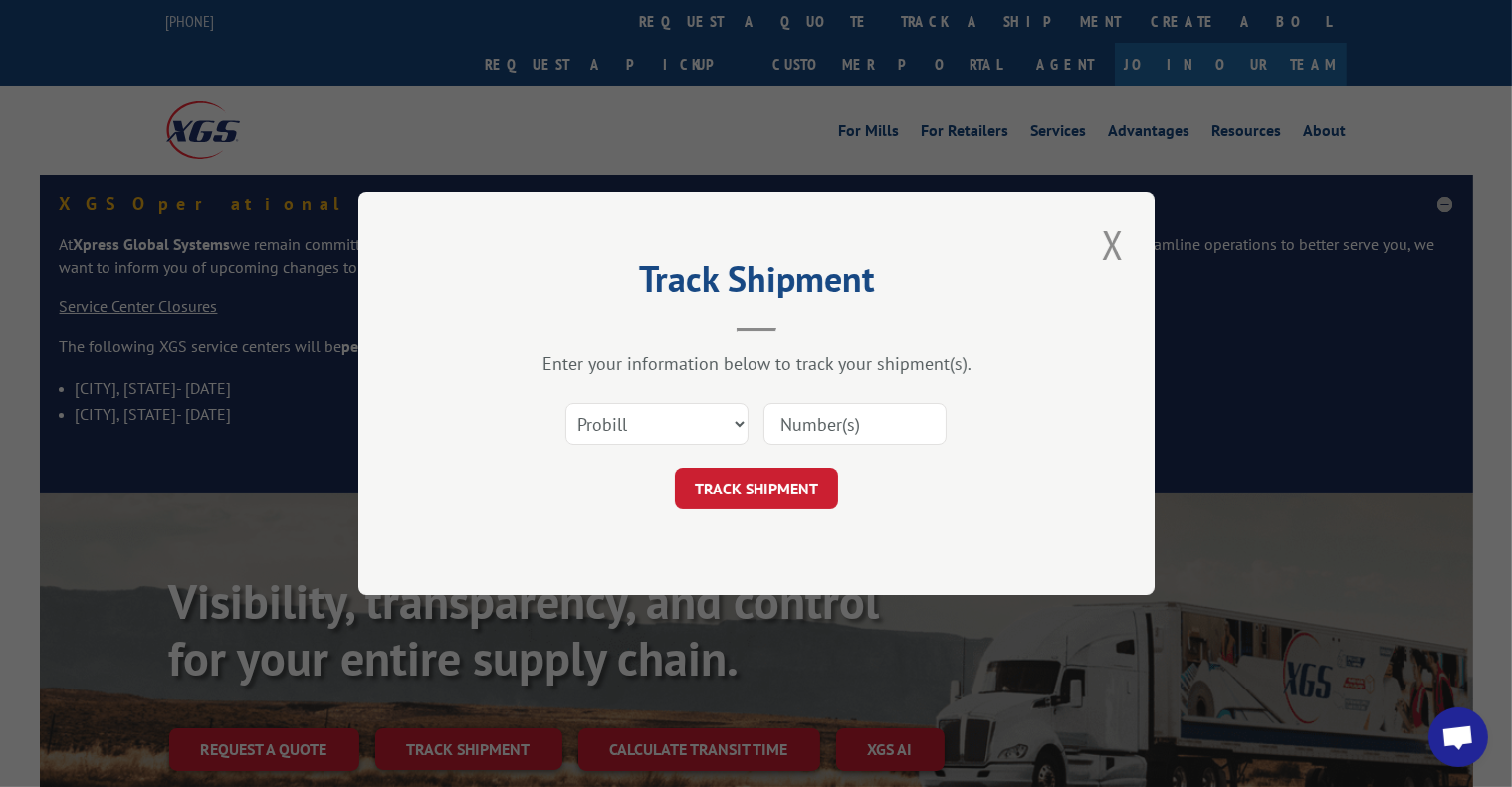 click at bounding box center (855, 424) 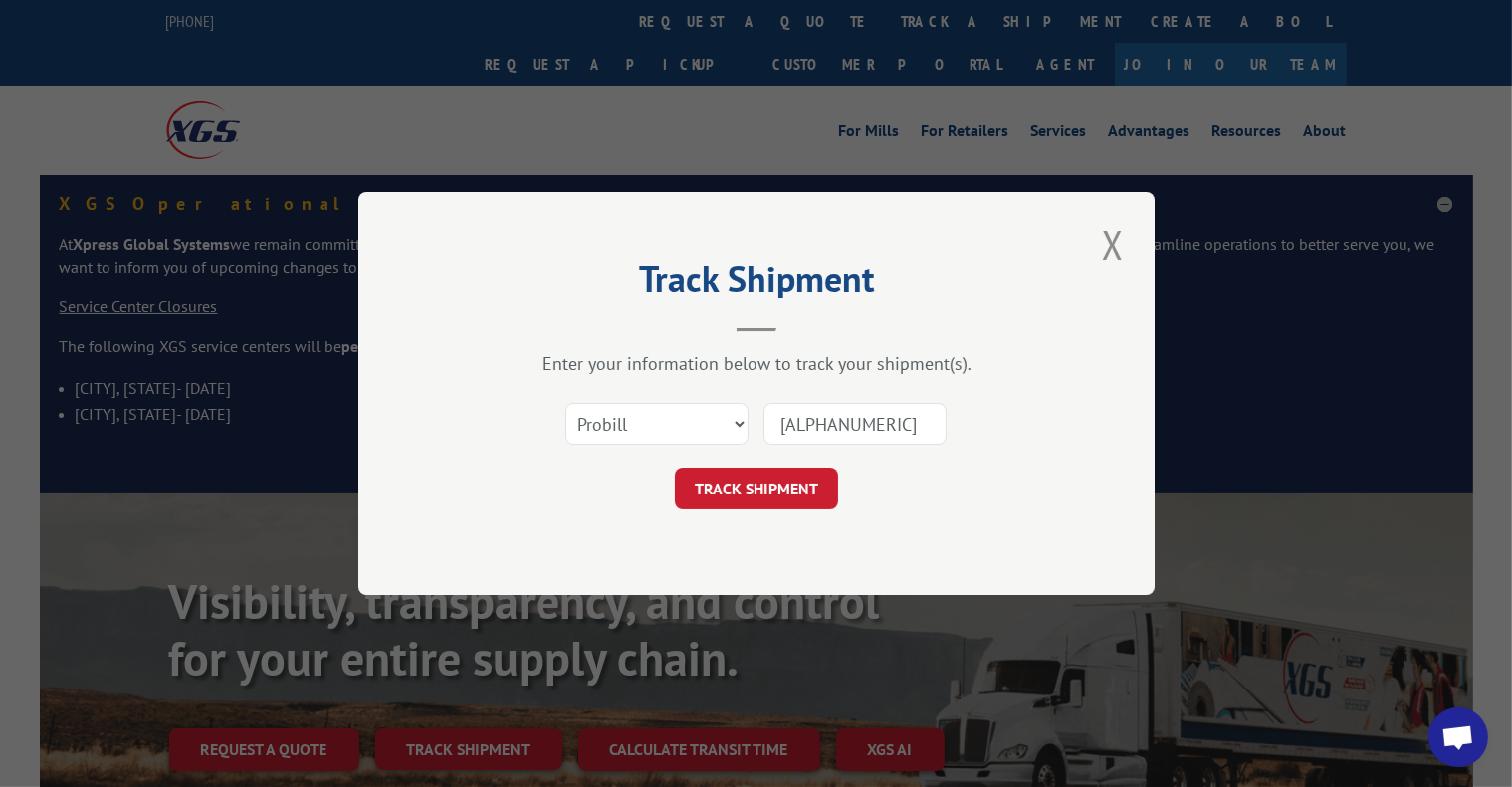 type on "[ALPHANUMERIC]" 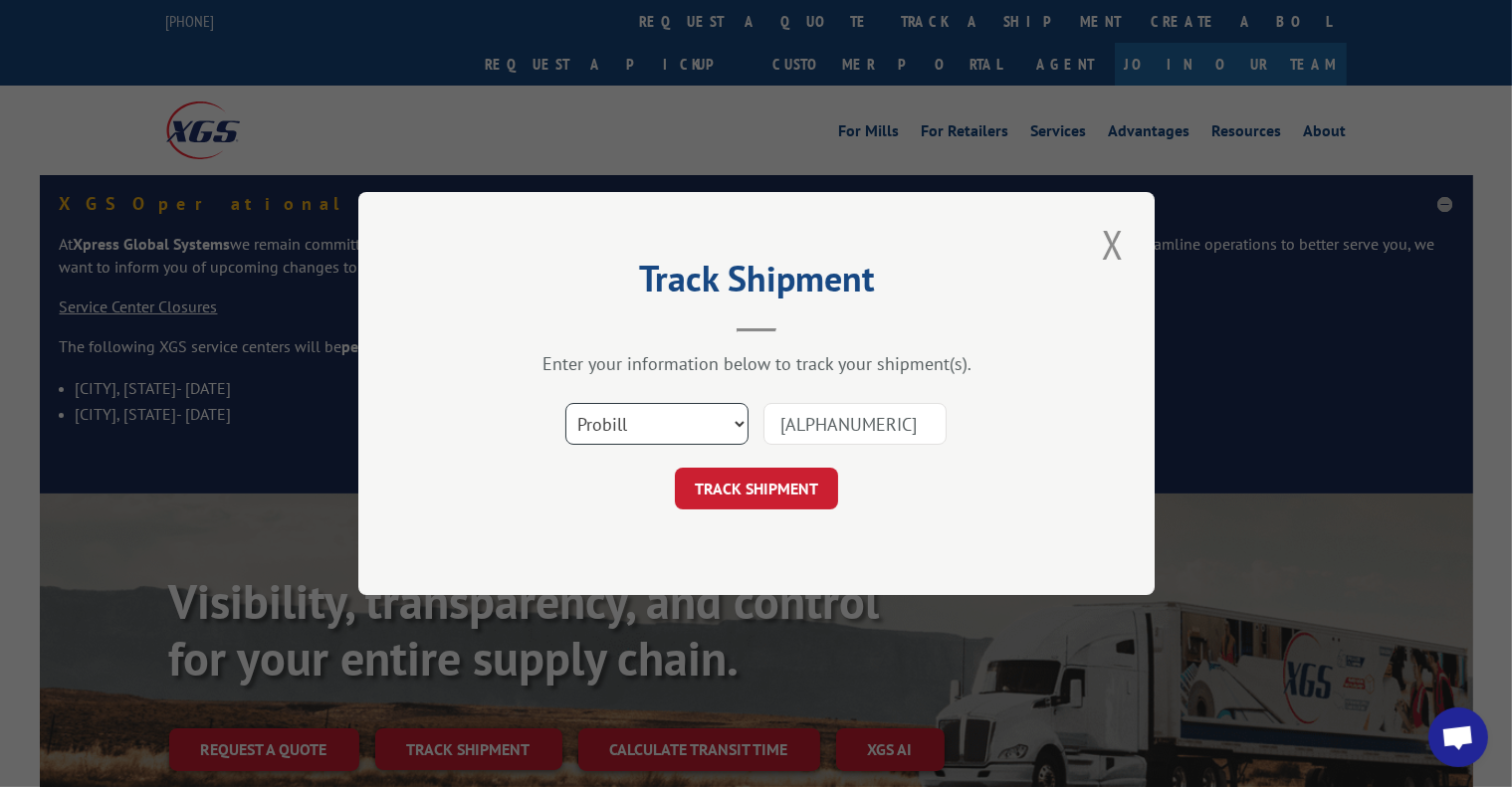 drag, startPoint x: 665, startPoint y: 424, endPoint x: 657, endPoint y: 441, distance: 18.788294 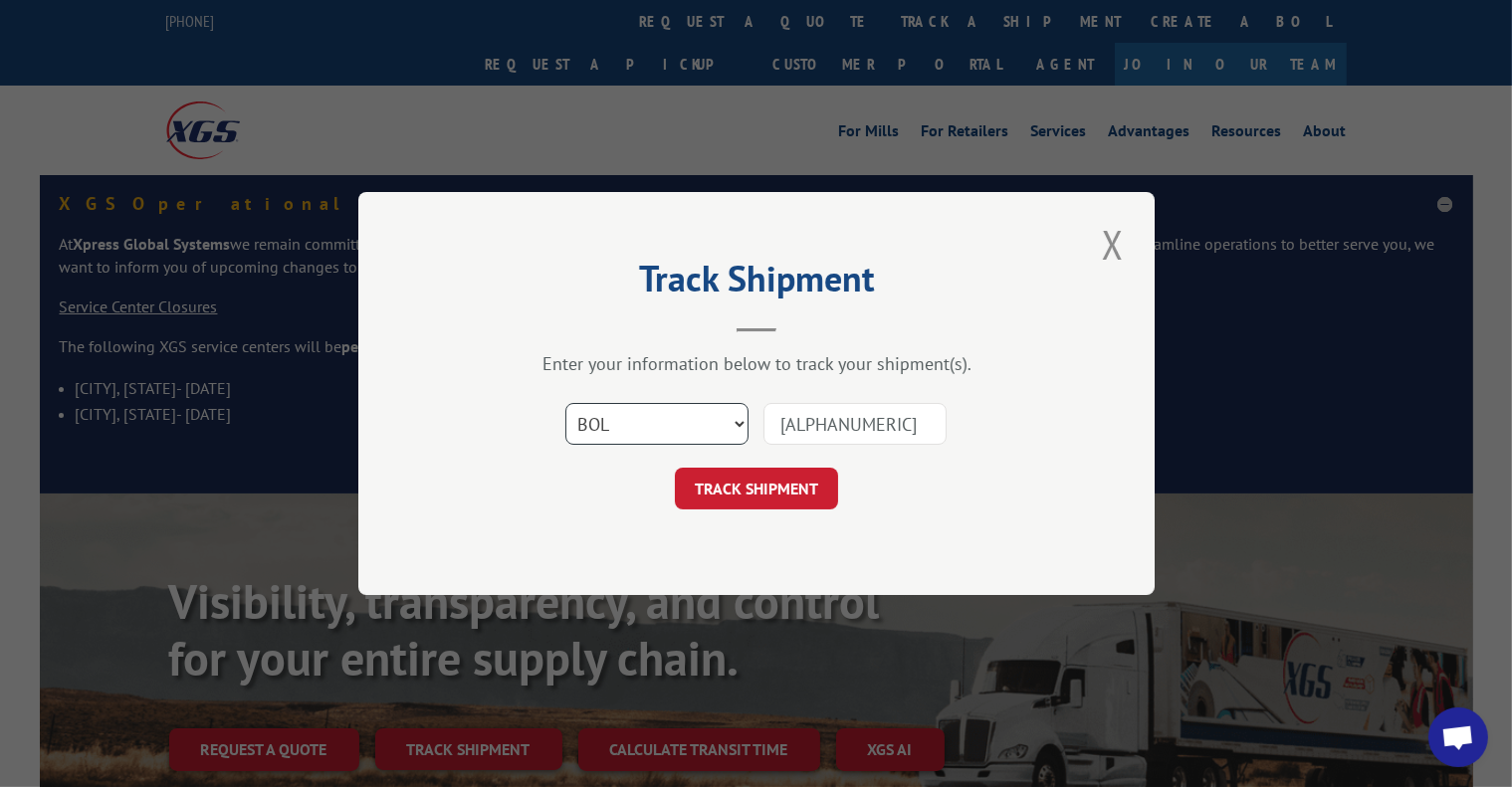 click on "Select category... Probill BOL PO" at bounding box center [657, 424] 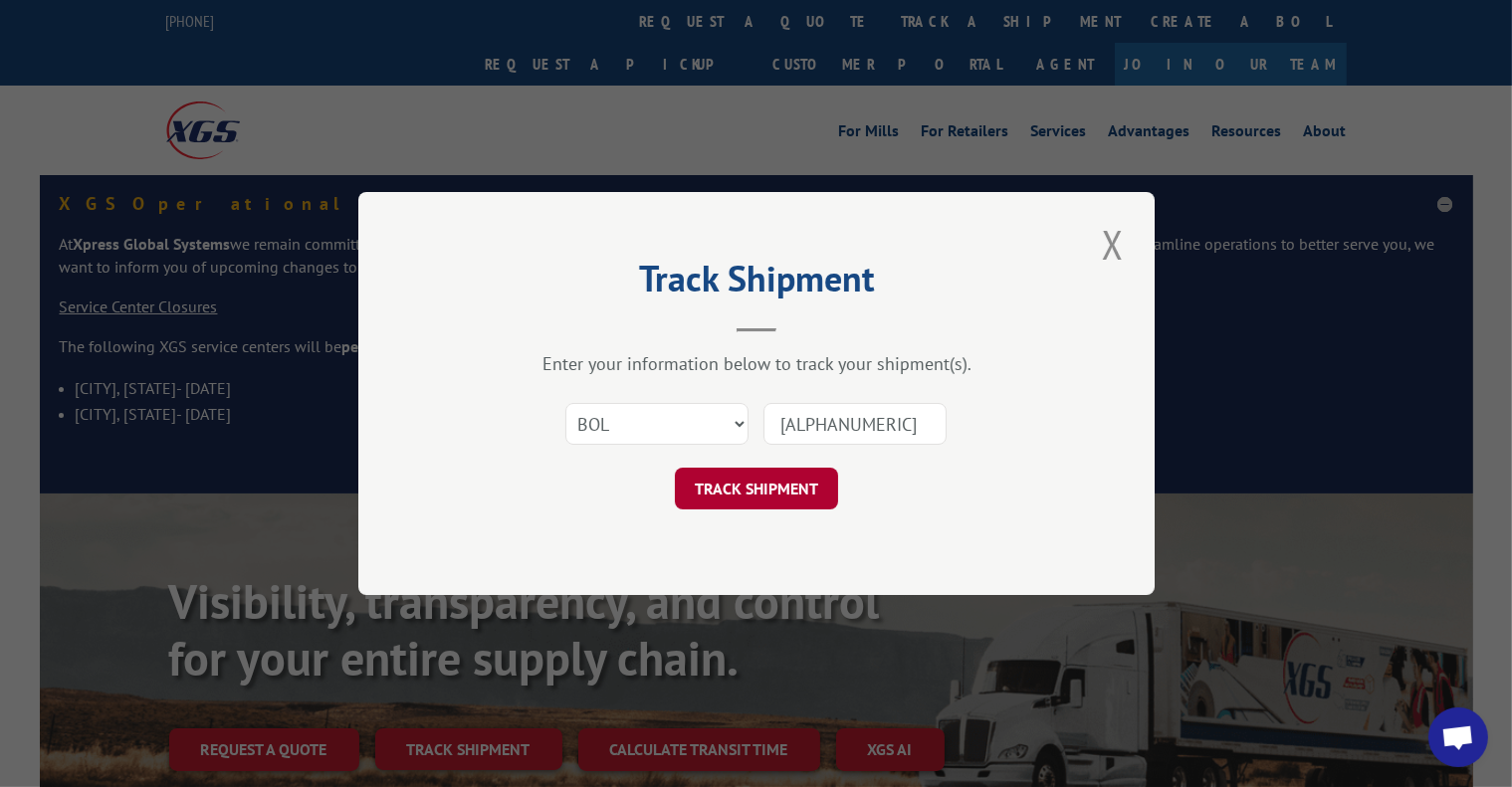 click on "TRACK SHIPMENT" at bounding box center (756, 489) 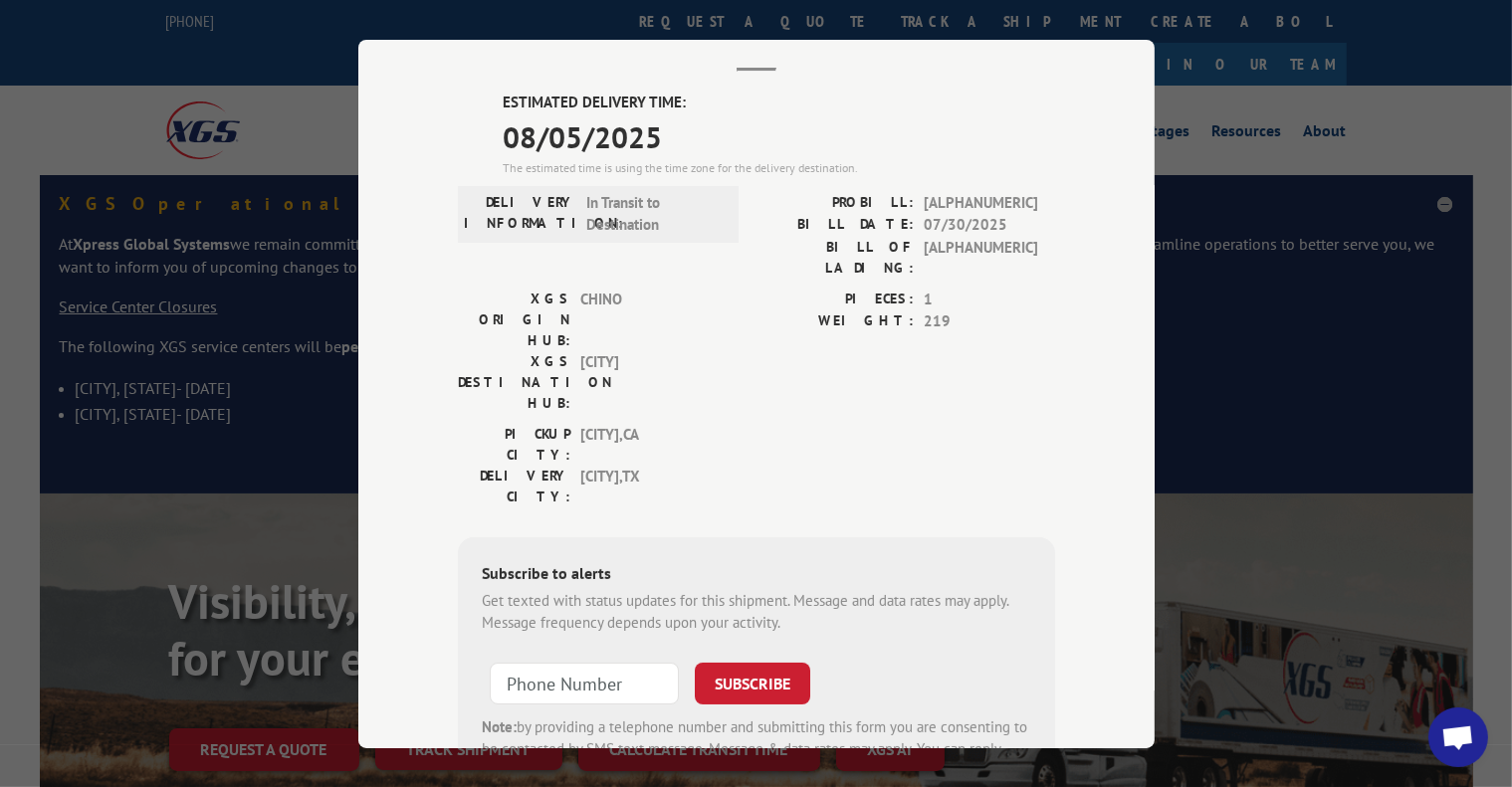 scroll, scrollTop: 9, scrollLeft: 0, axis: vertical 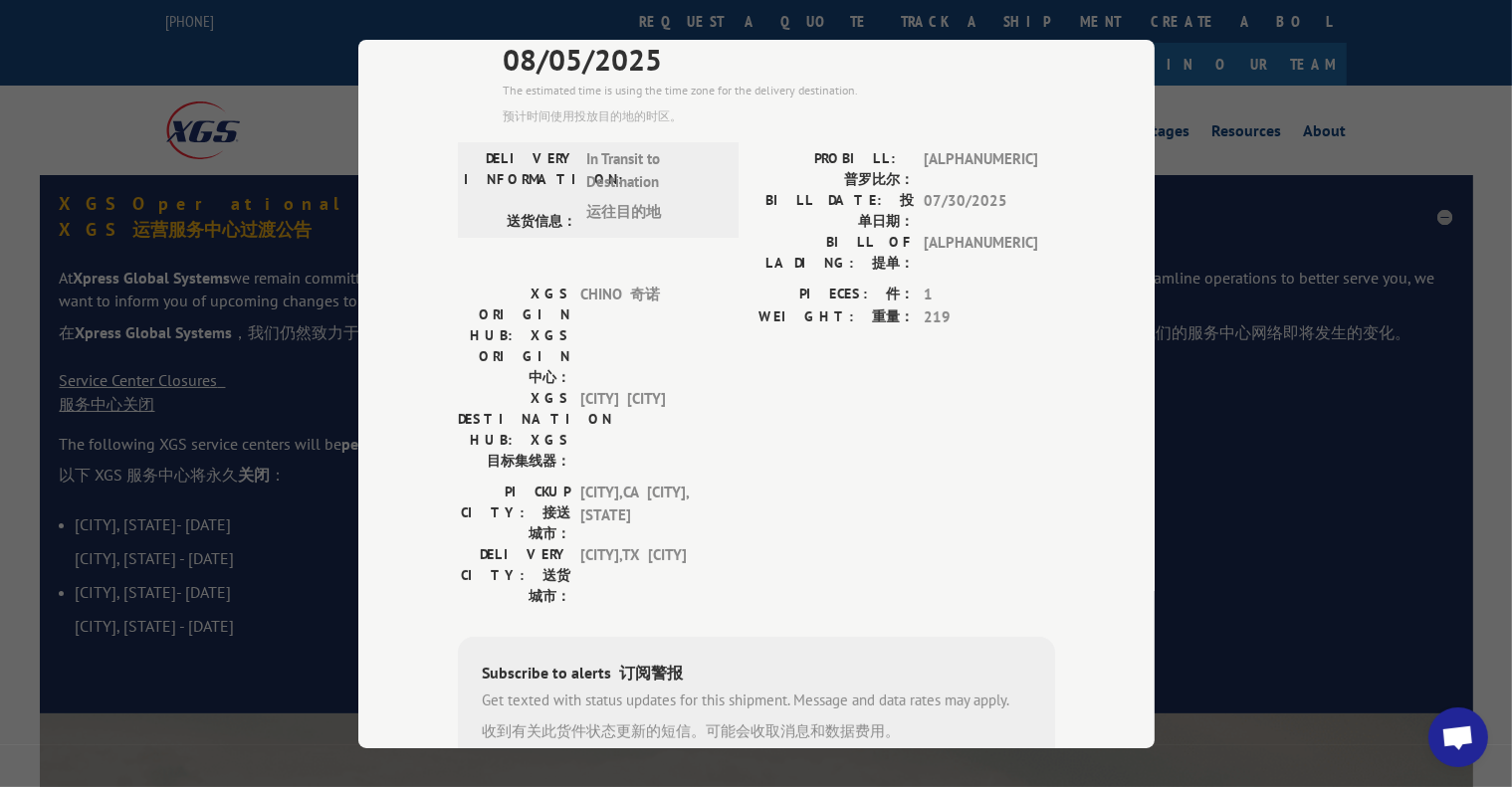 drag, startPoint x: 829, startPoint y: 374, endPoint x: 740, endPoint y: 428, distance: 104.10091 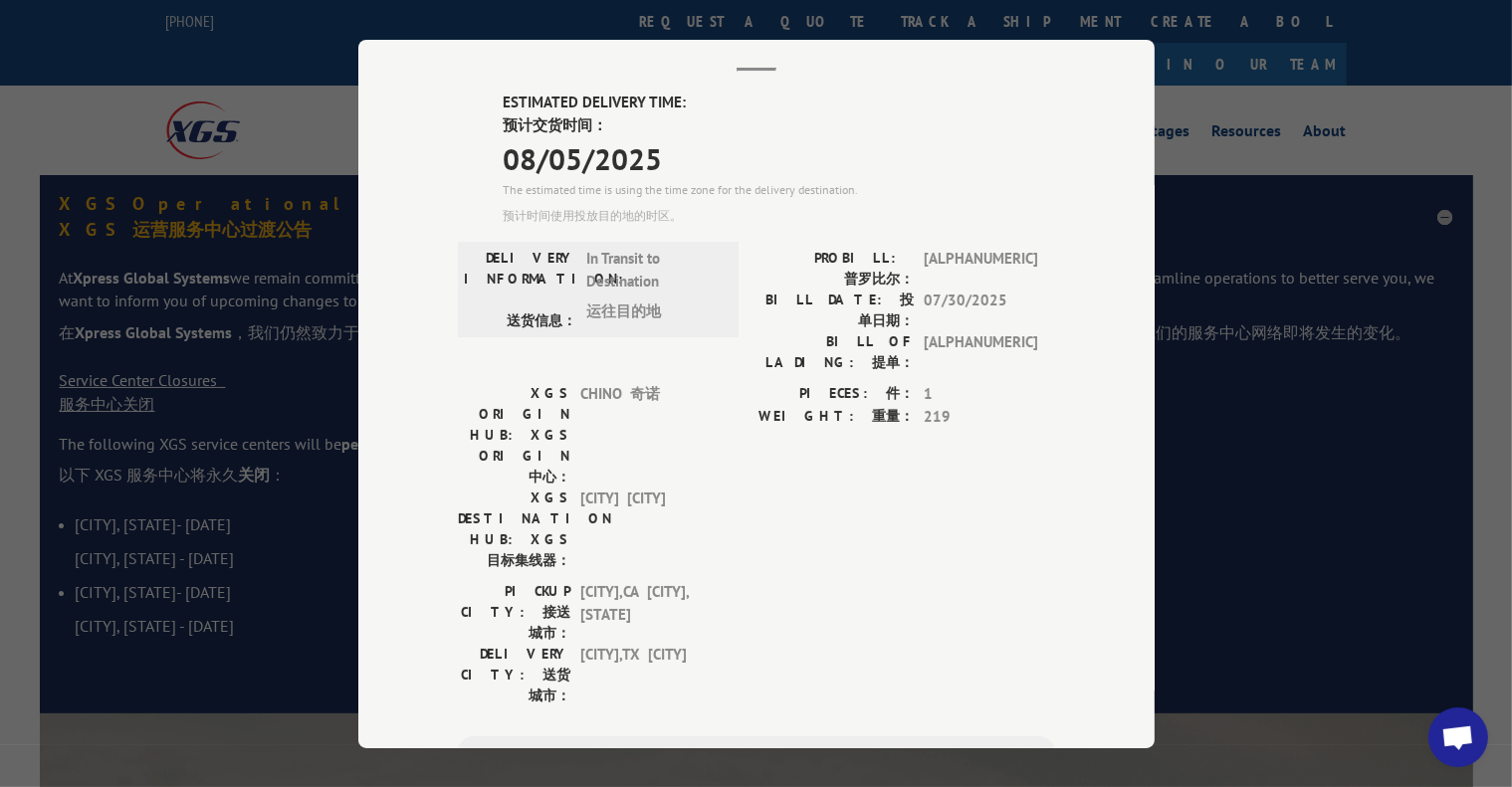 scroll, scrollTop: 9, scrollLeft: 0, axis: vertical 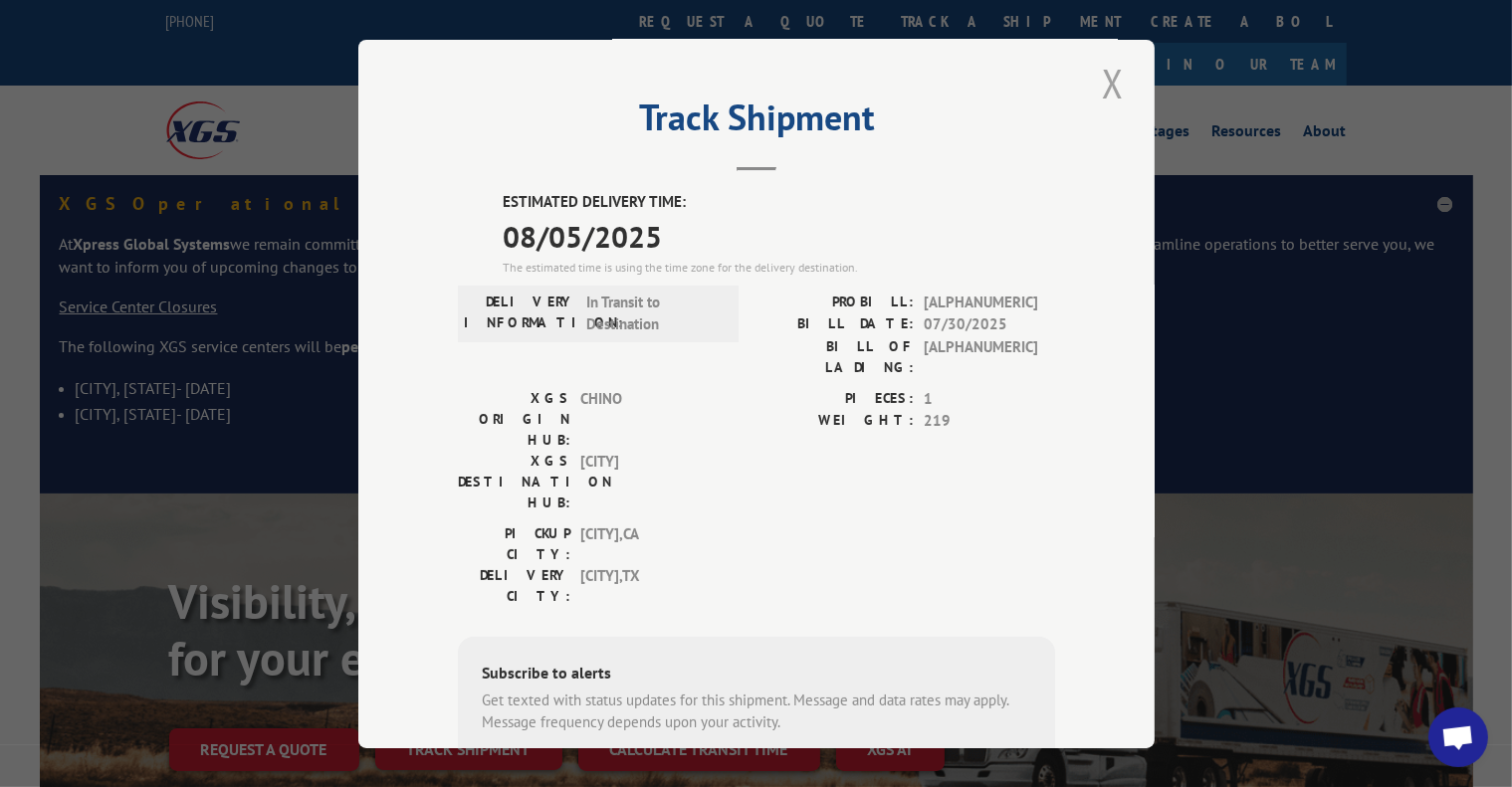 click at bounding box center (1113, 83) 